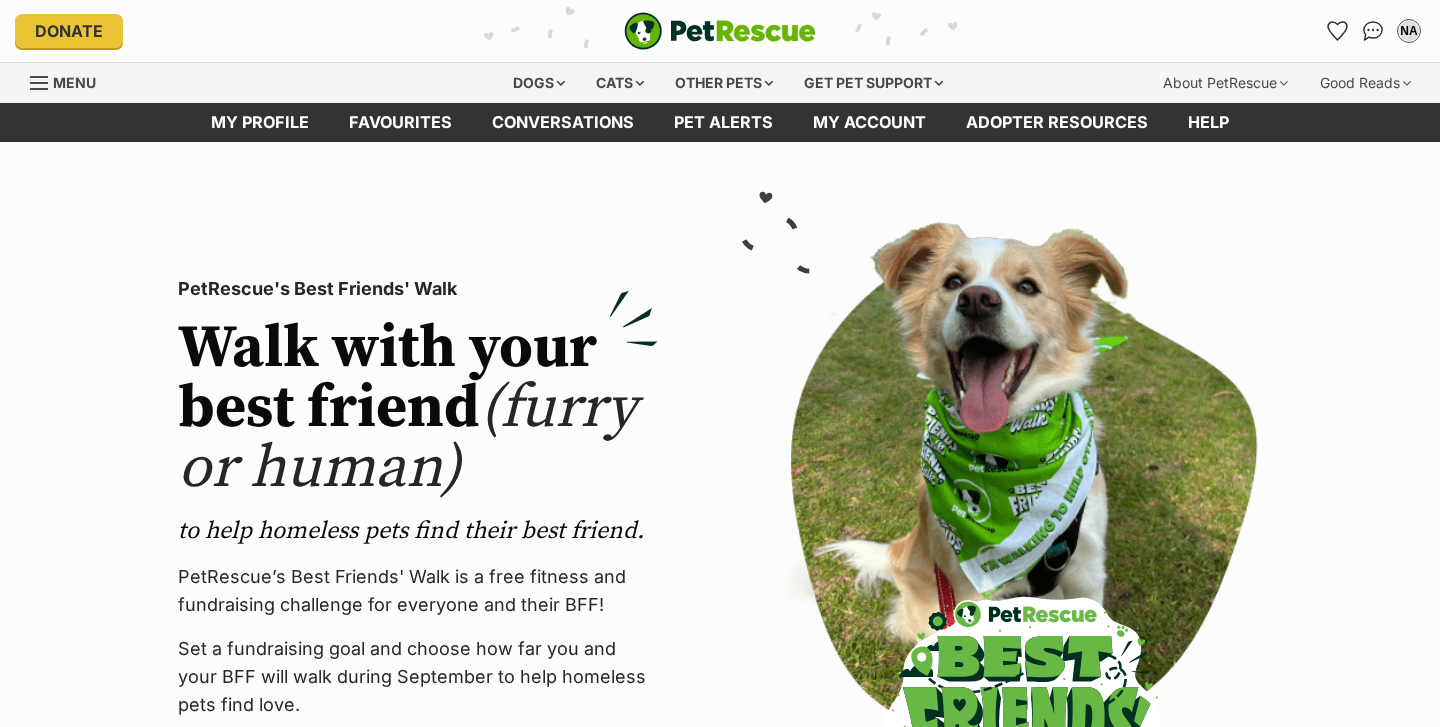 scroll, scrollTop: 0, scrollLeft: 0, axis: both 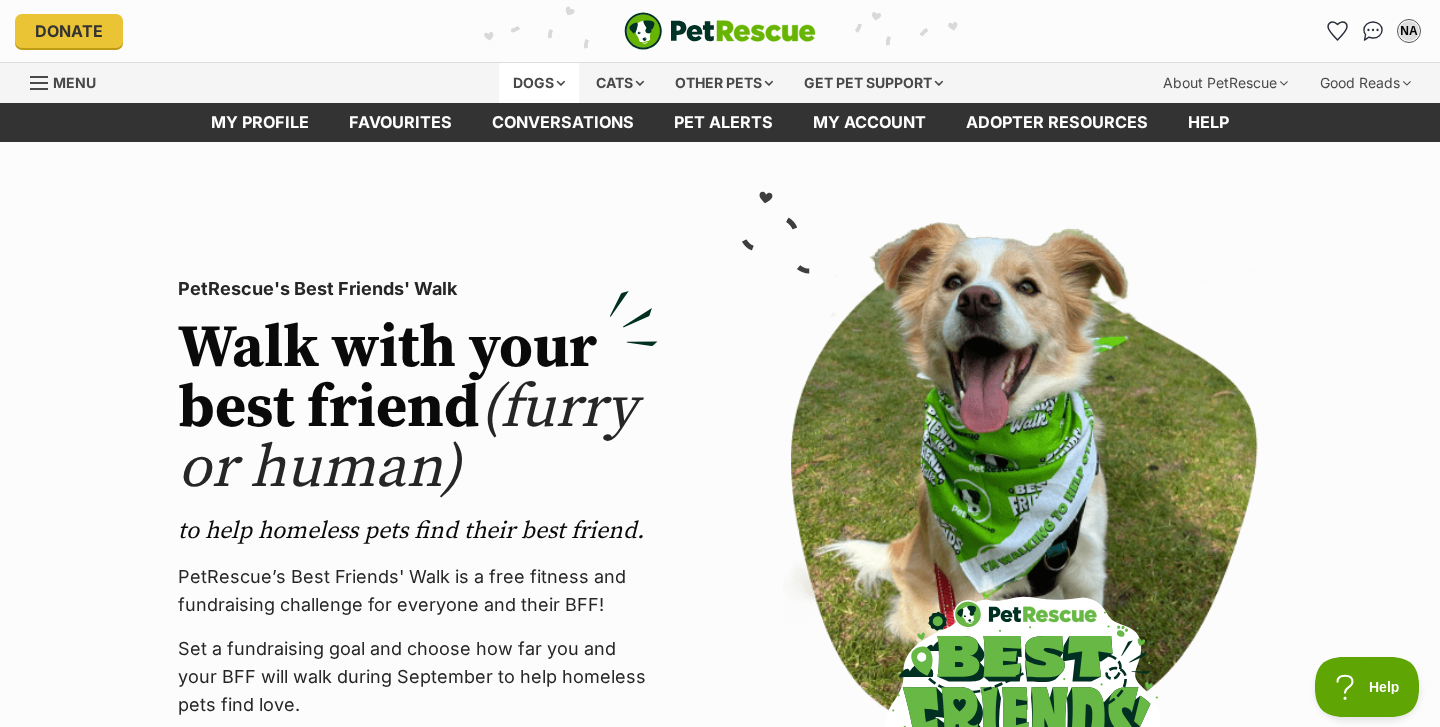 click on "Dogs" at bounding box center (539, 83) 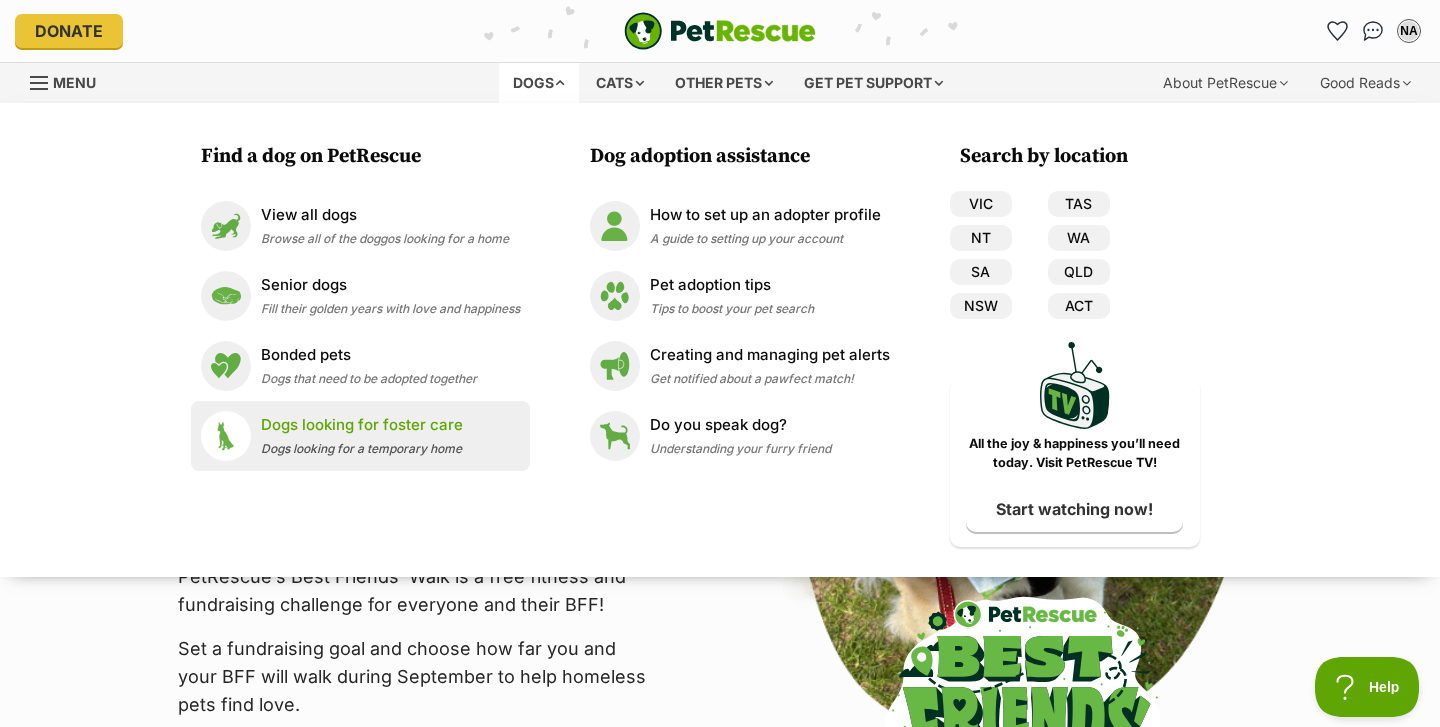 click on "Dogs looking for foster care" at bounding box center [362, 425] 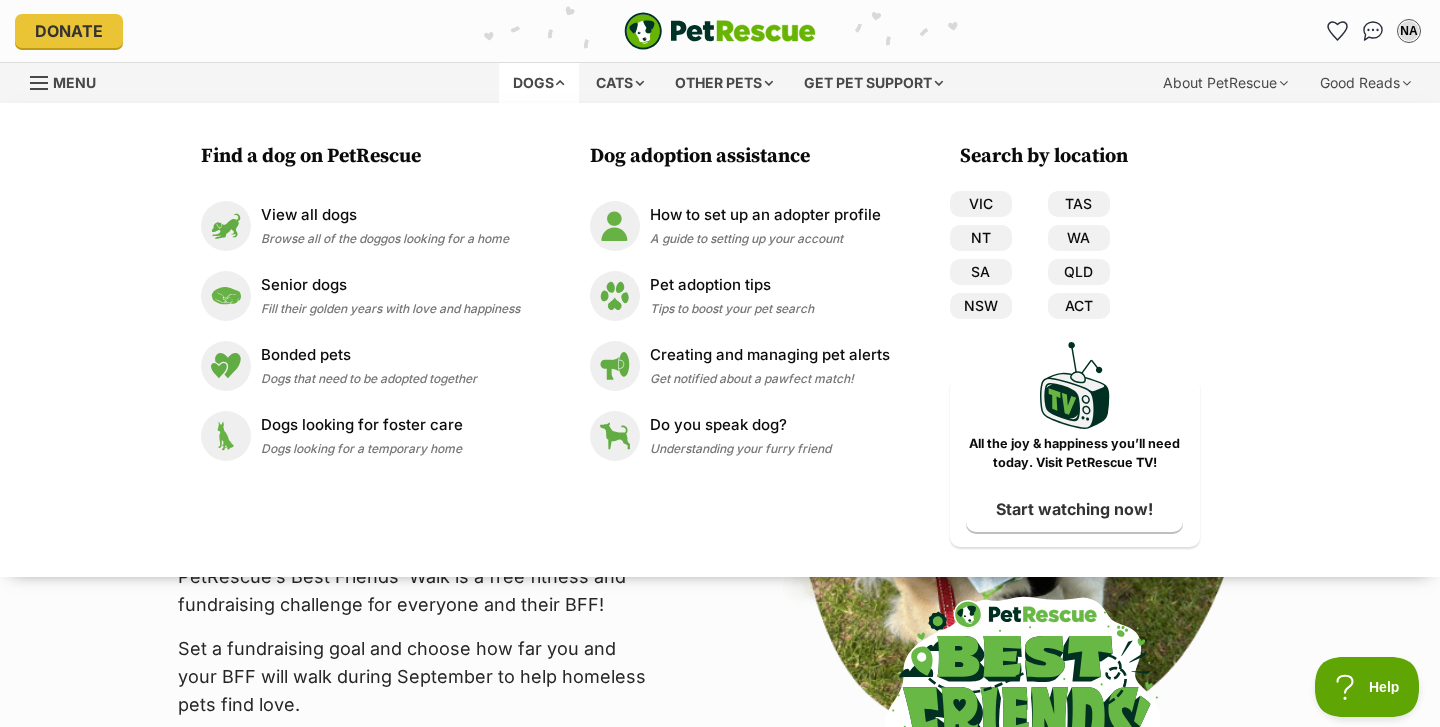 scroll, scrollTop: 0, scrollLeft: 0, axis: both 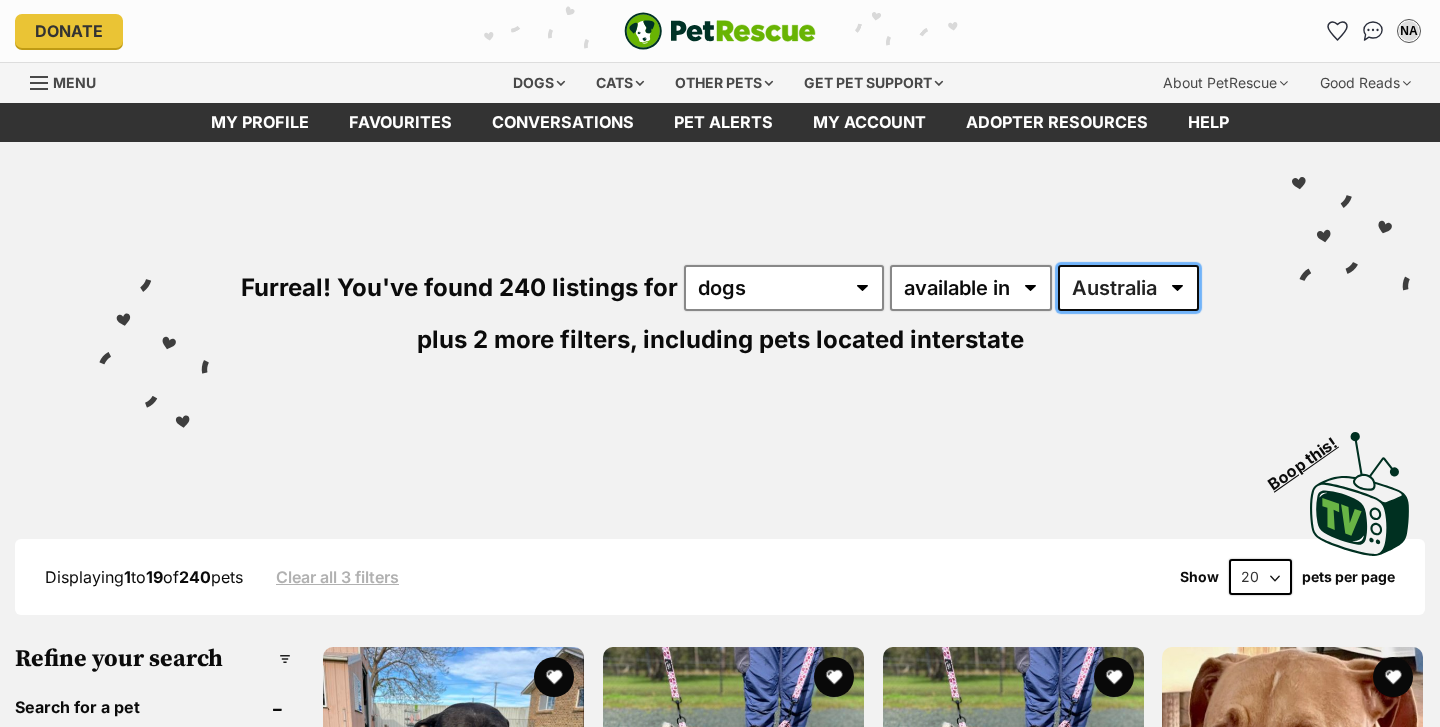 click on "Australia
ACT
NSW
NT
QLD
SA
TAS
VIC
WA" at bounding box center [1128, 288] 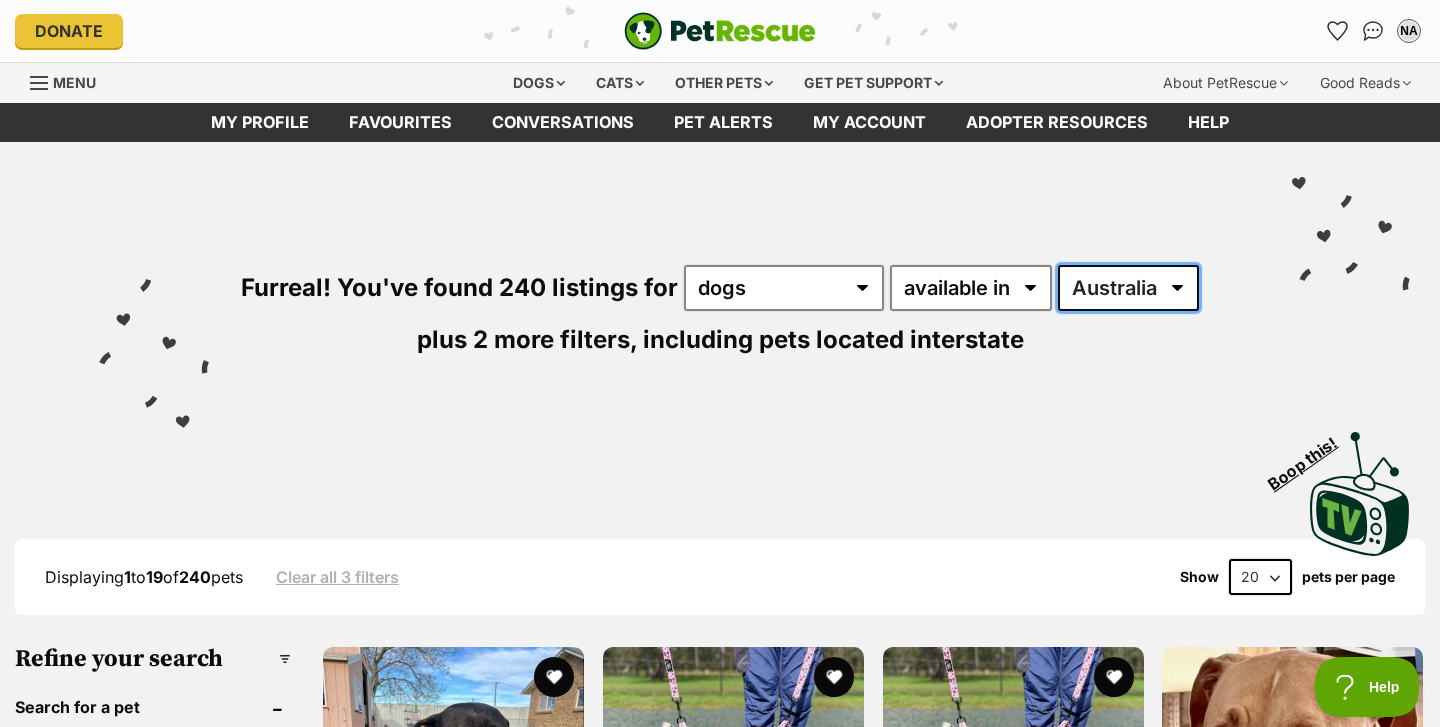 scroll, scrollTop: 0, scrollLeft: 0, axis: both 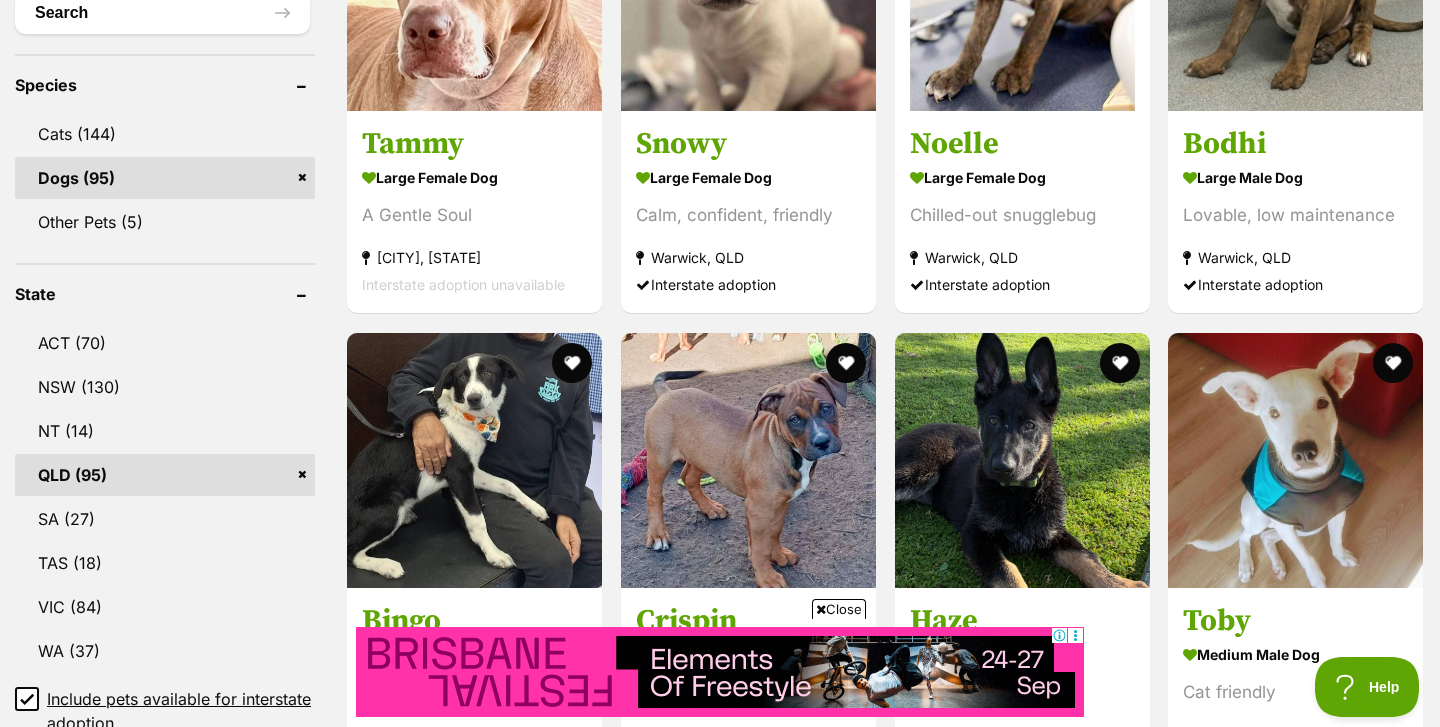 click on "Close" at bounding box center (839, 609) 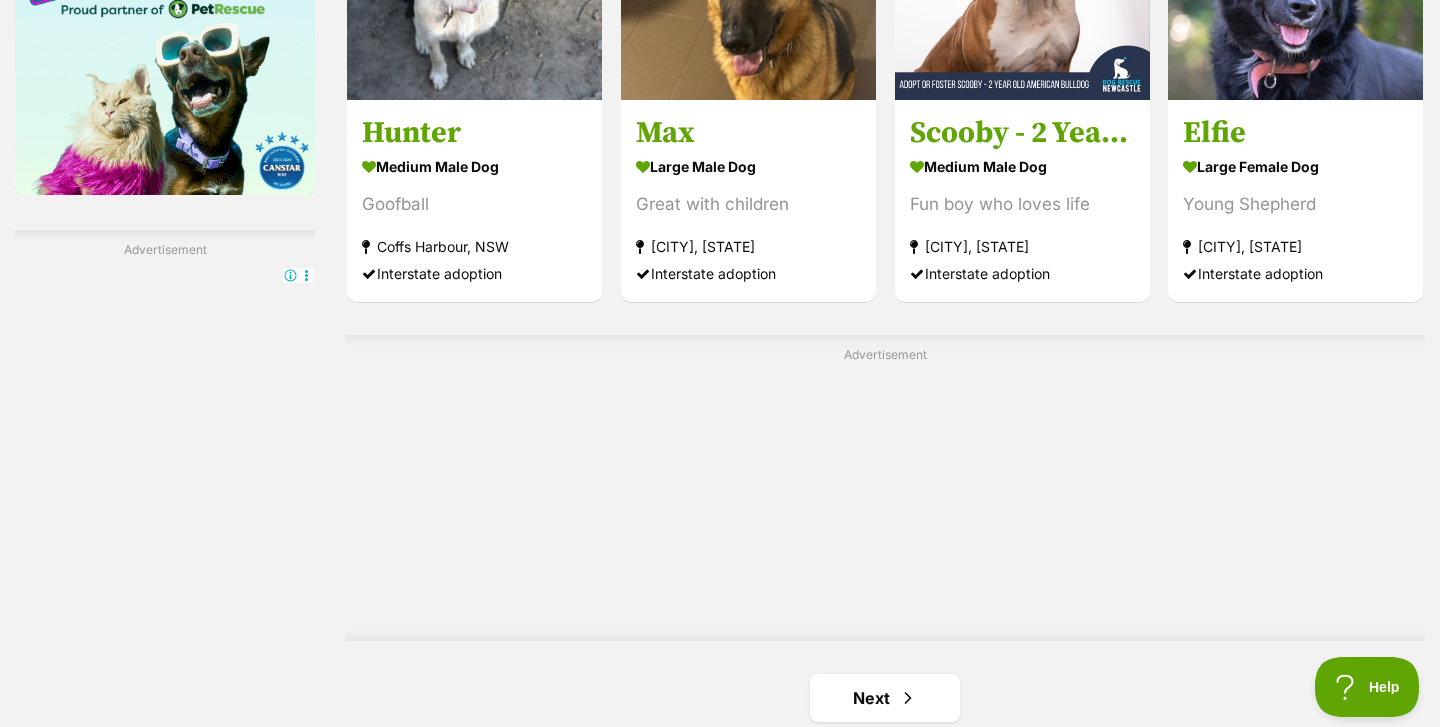 scroll, scrollTop: 3325, scrollLeft: 0, axis: vertical 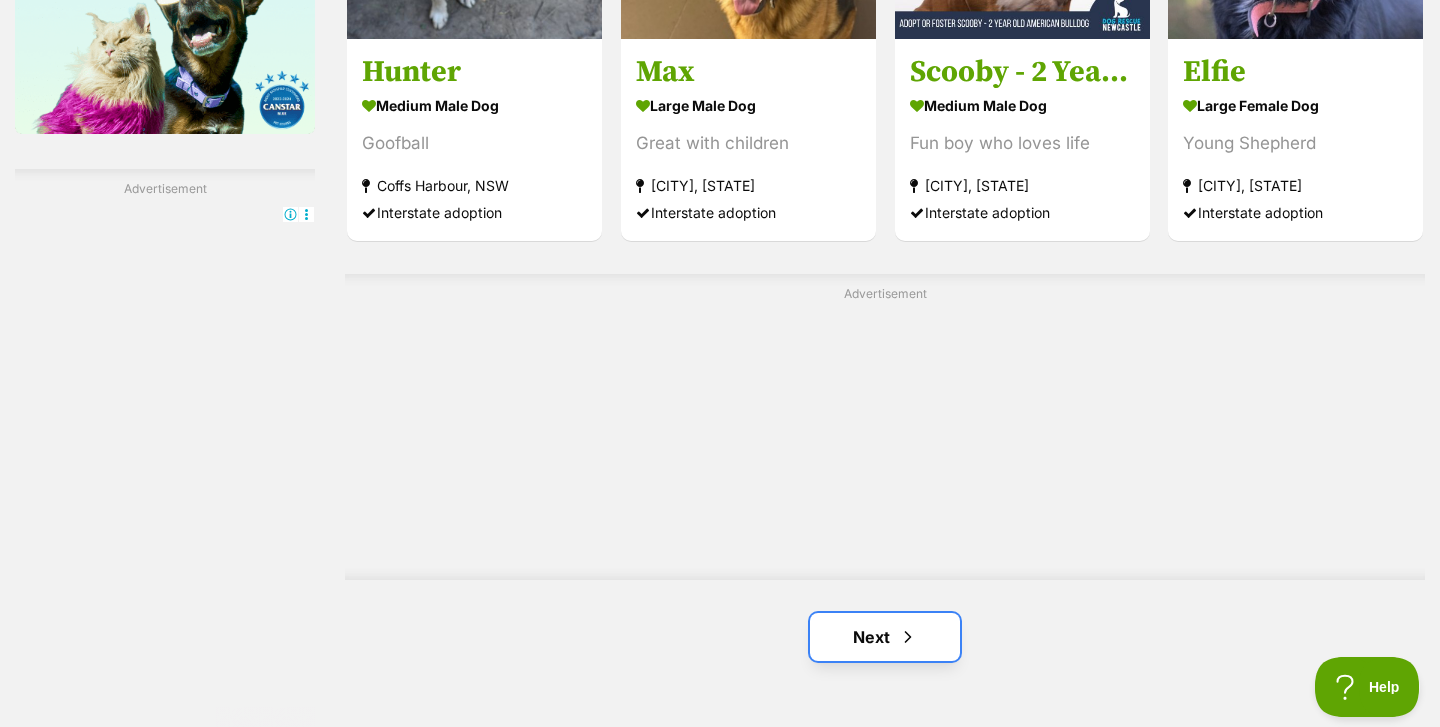 click at bounding box center [908, 637] 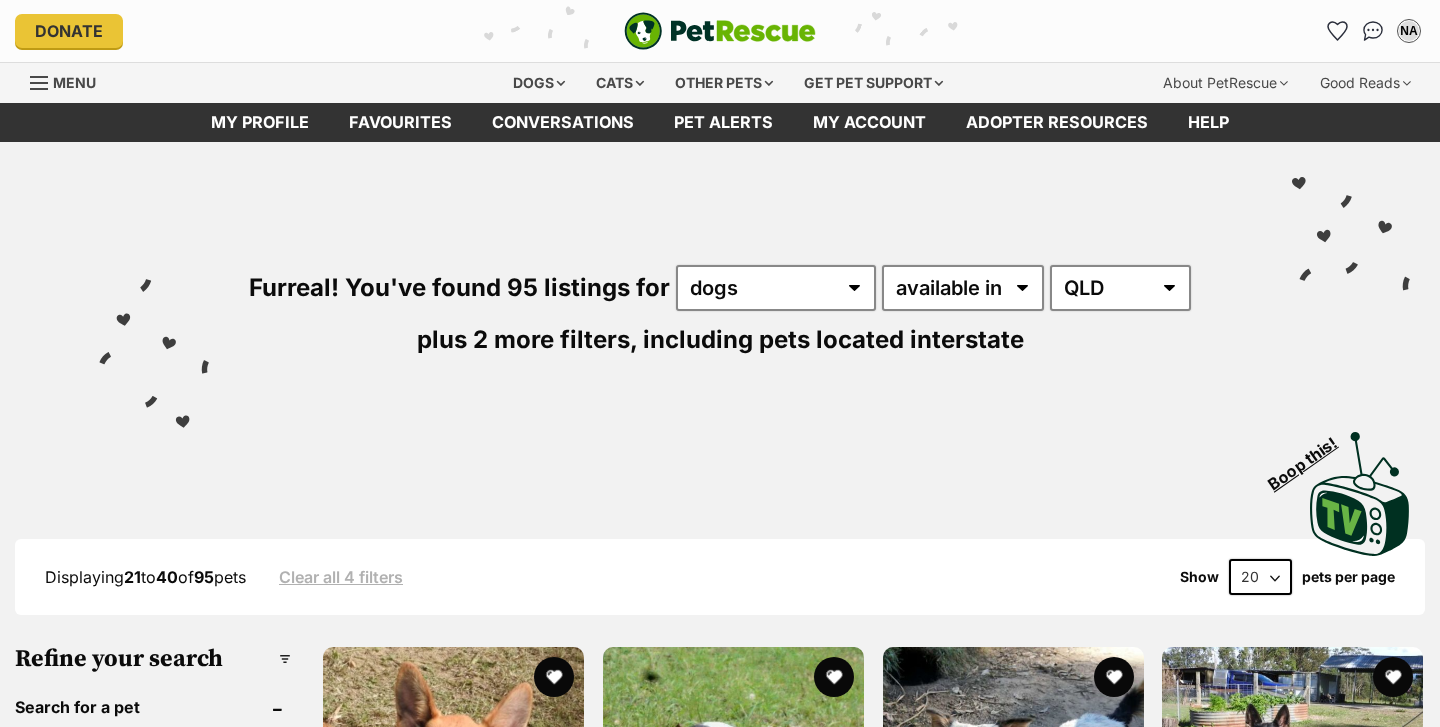 scroll, scrollTop: 187, scrollLeft: 0, axis: vertical 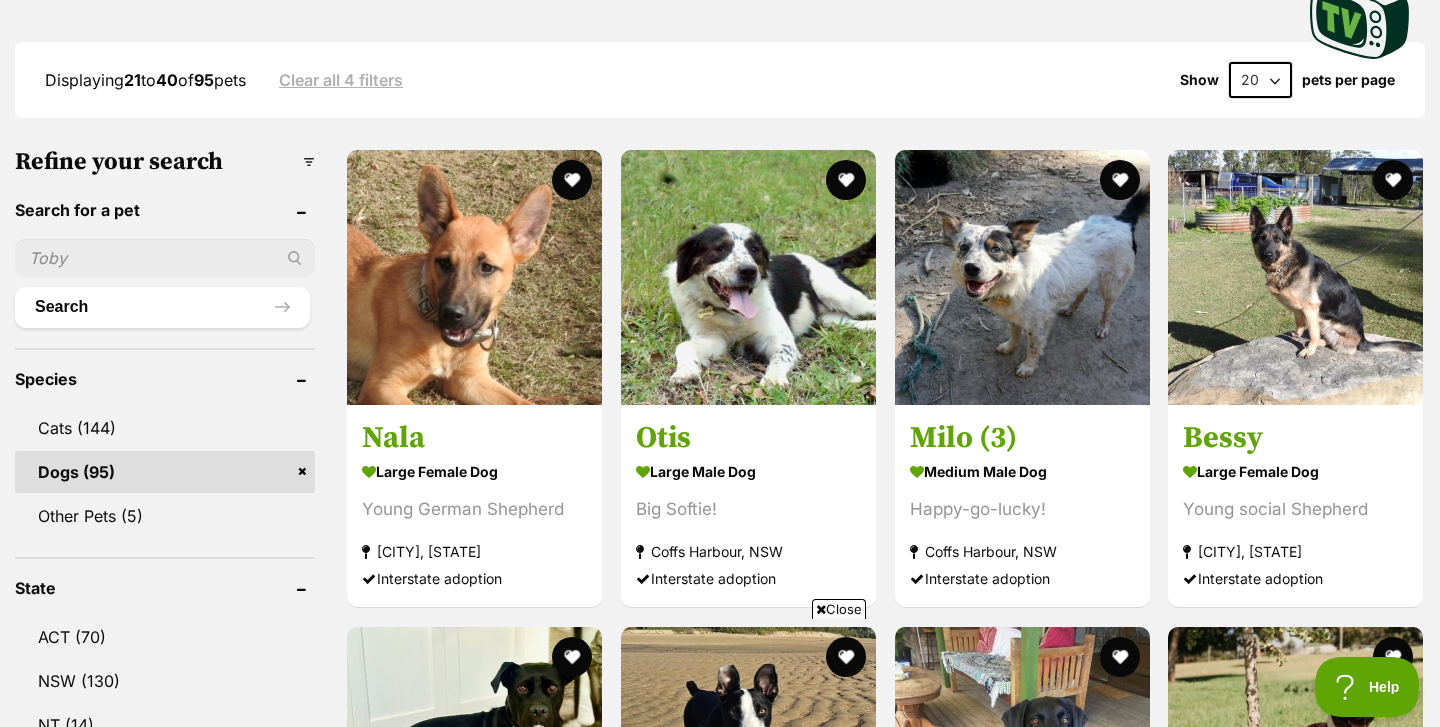 click on "20 40 60" at bounding box center [1260, 80] 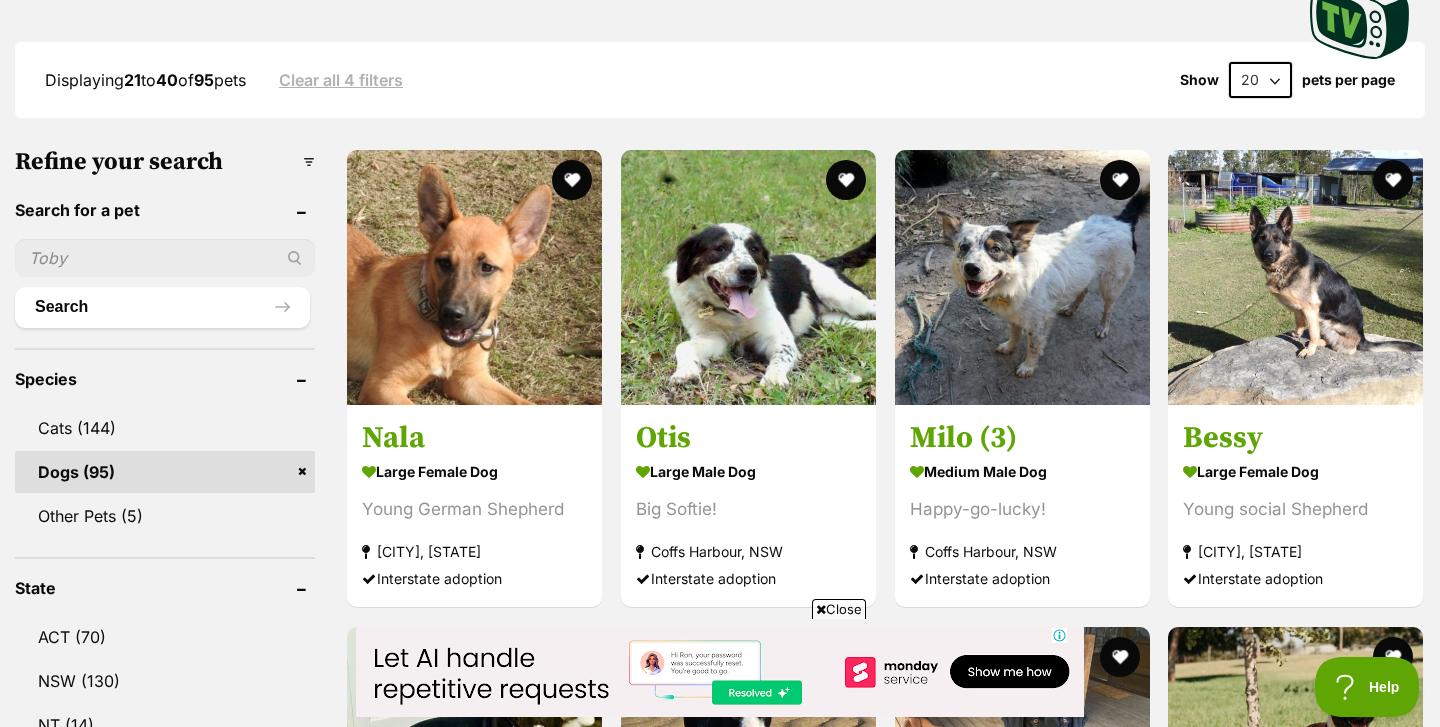 scroll, scrollTop: 0, scrollLeft: 0, axis: both 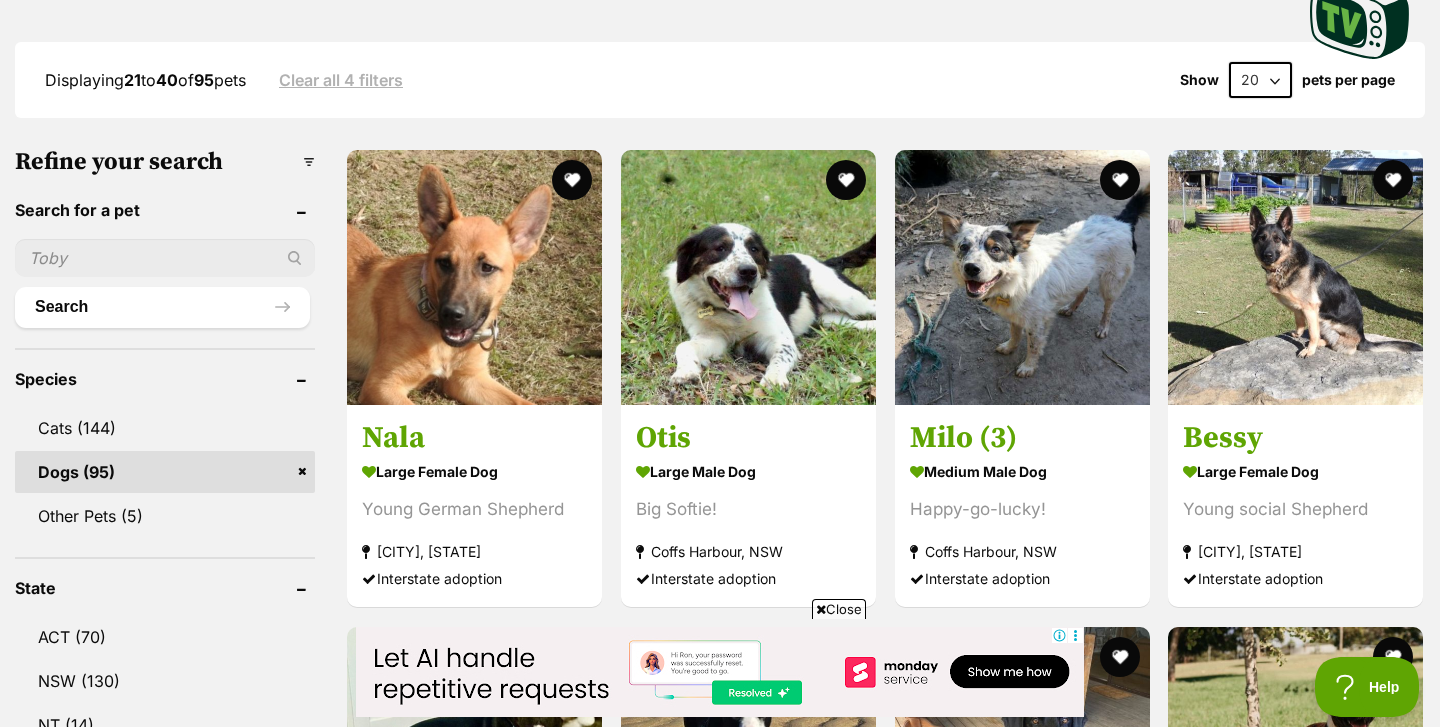select on "60" 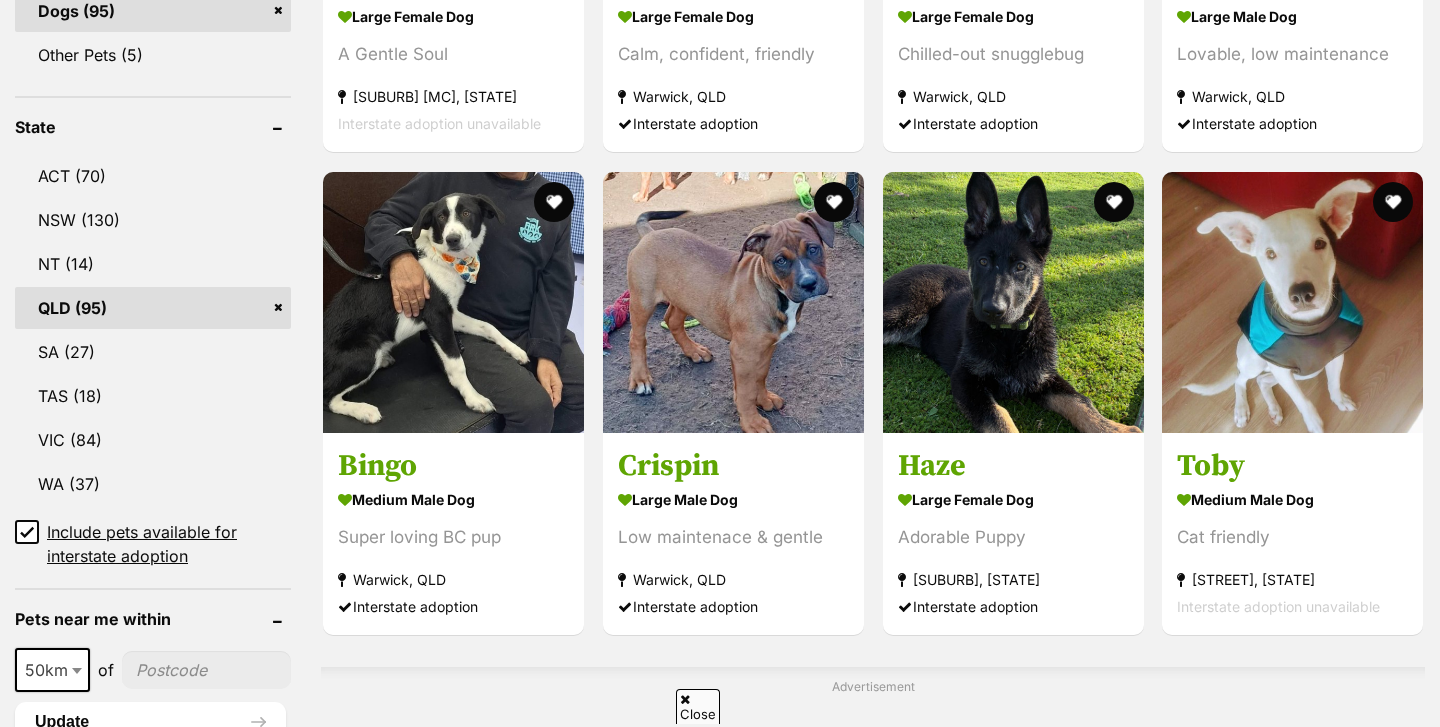 scroll, scrollTop: 1520, scrollLeft: 0, axis: vertical 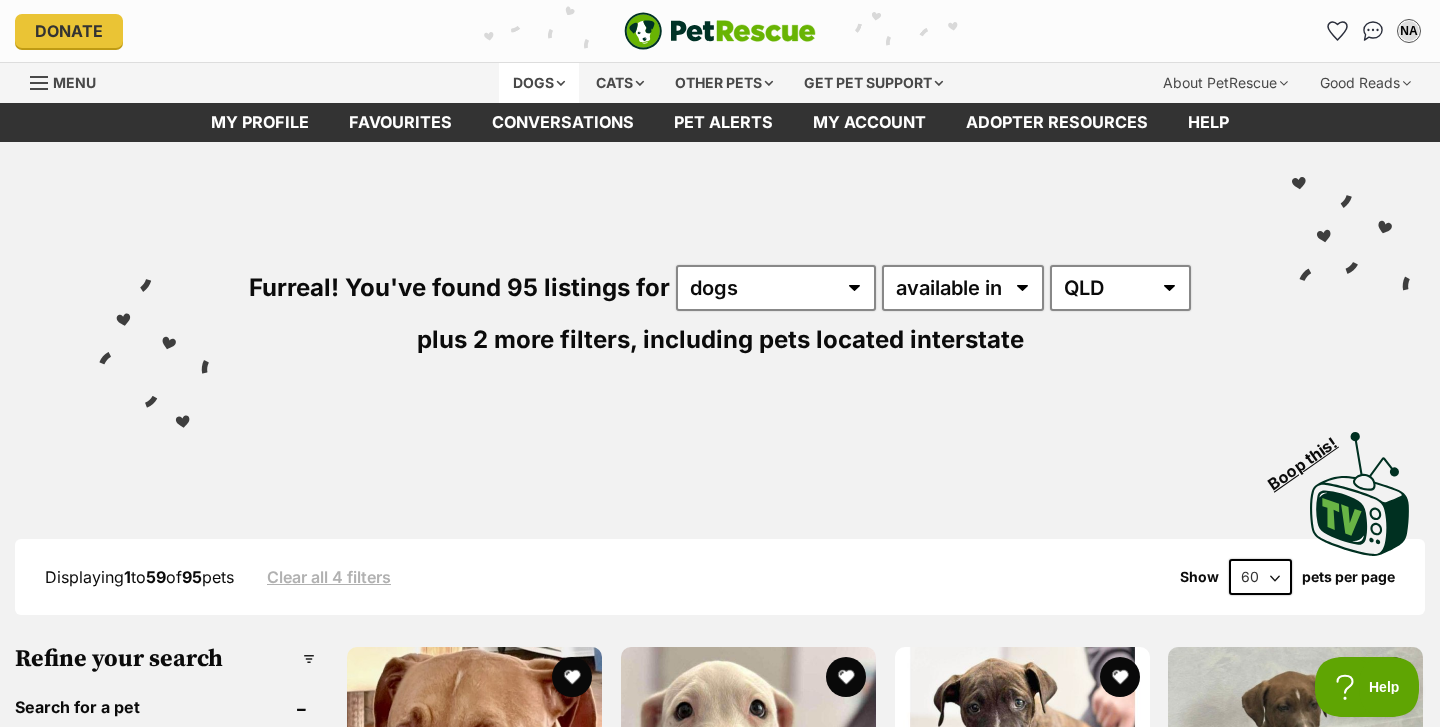click on "Dogs" at bounding box center [539, 83] 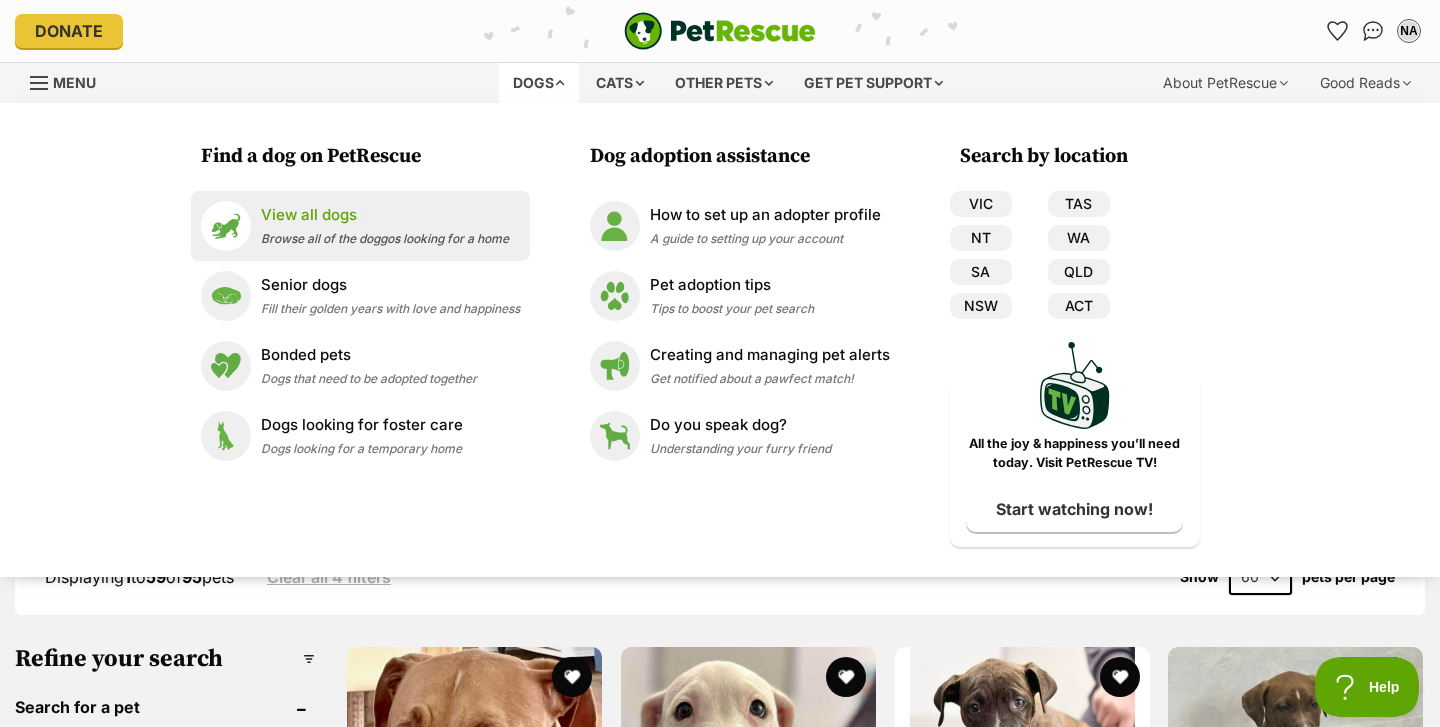 click on "View all dogs" at bounding box center (385, 215) 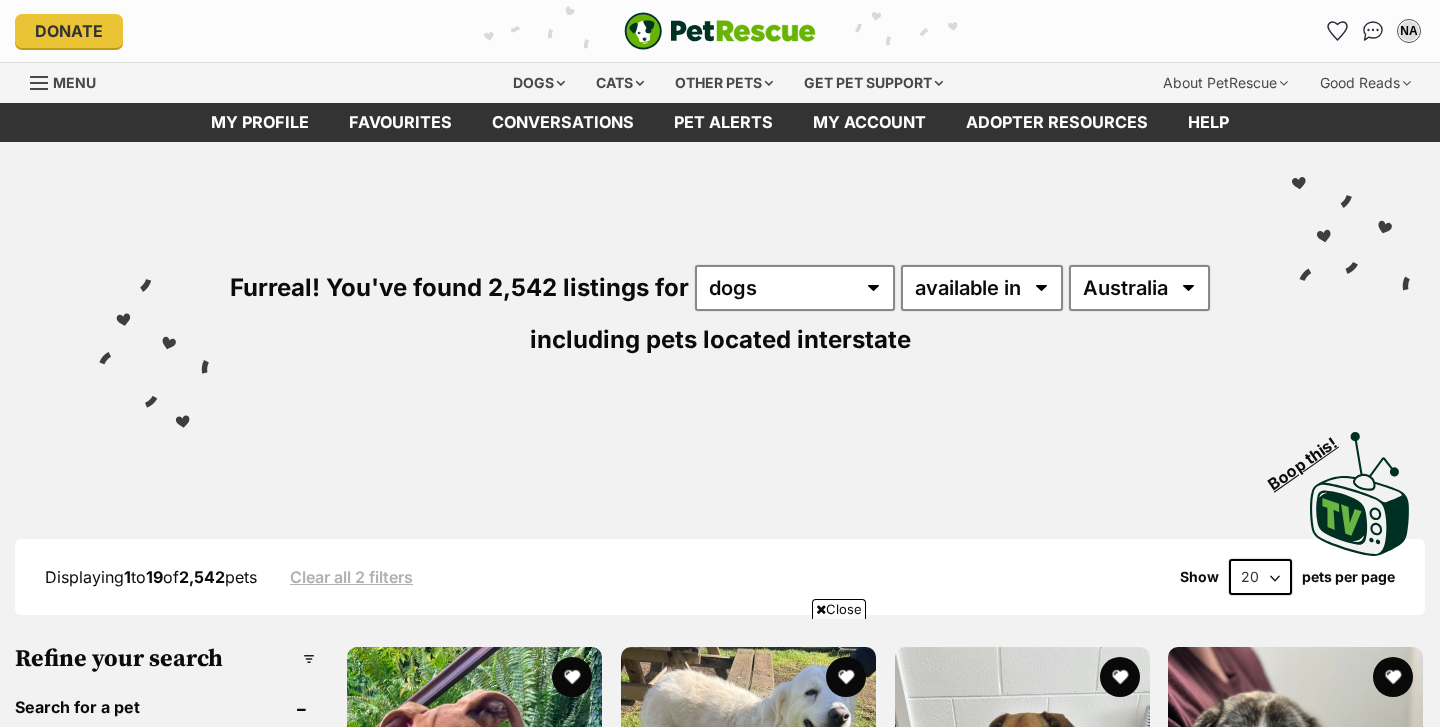 scroll, scrollTop: 64, scrollLeft: 0, axis: vertical 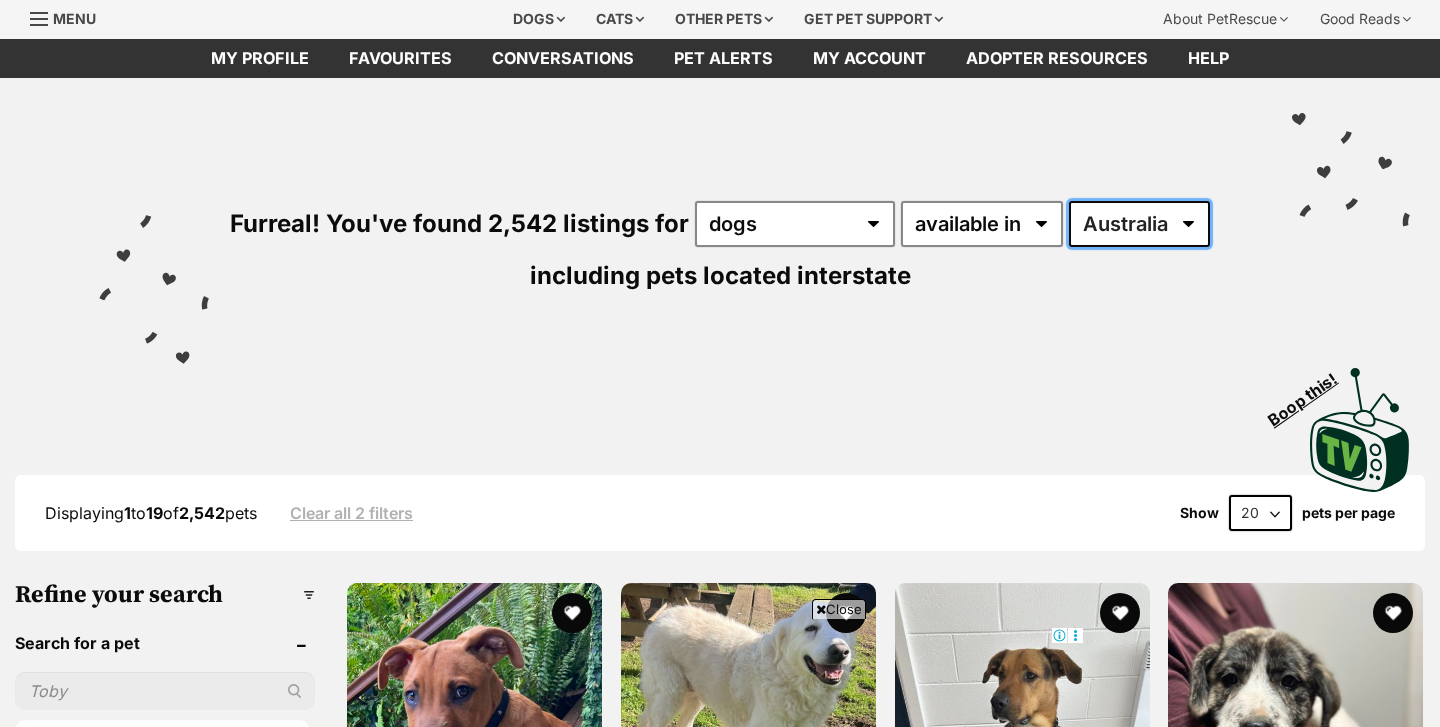 click on "Australia
ACT
NSW
NT
QLD
SA
TAS
VIC
WA" at bounding box center [1139, 224] 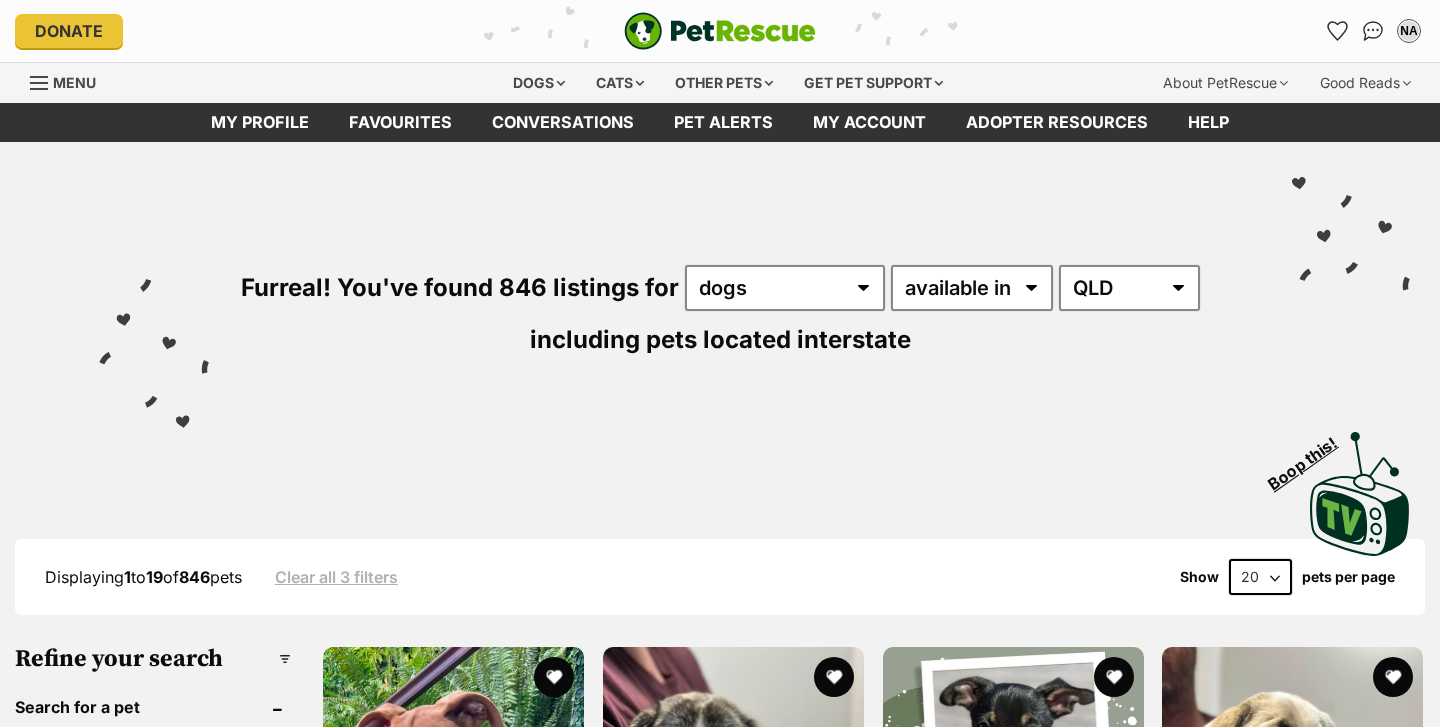 scroll, scrollTop: 0, scrollLeft: 0, axis: both 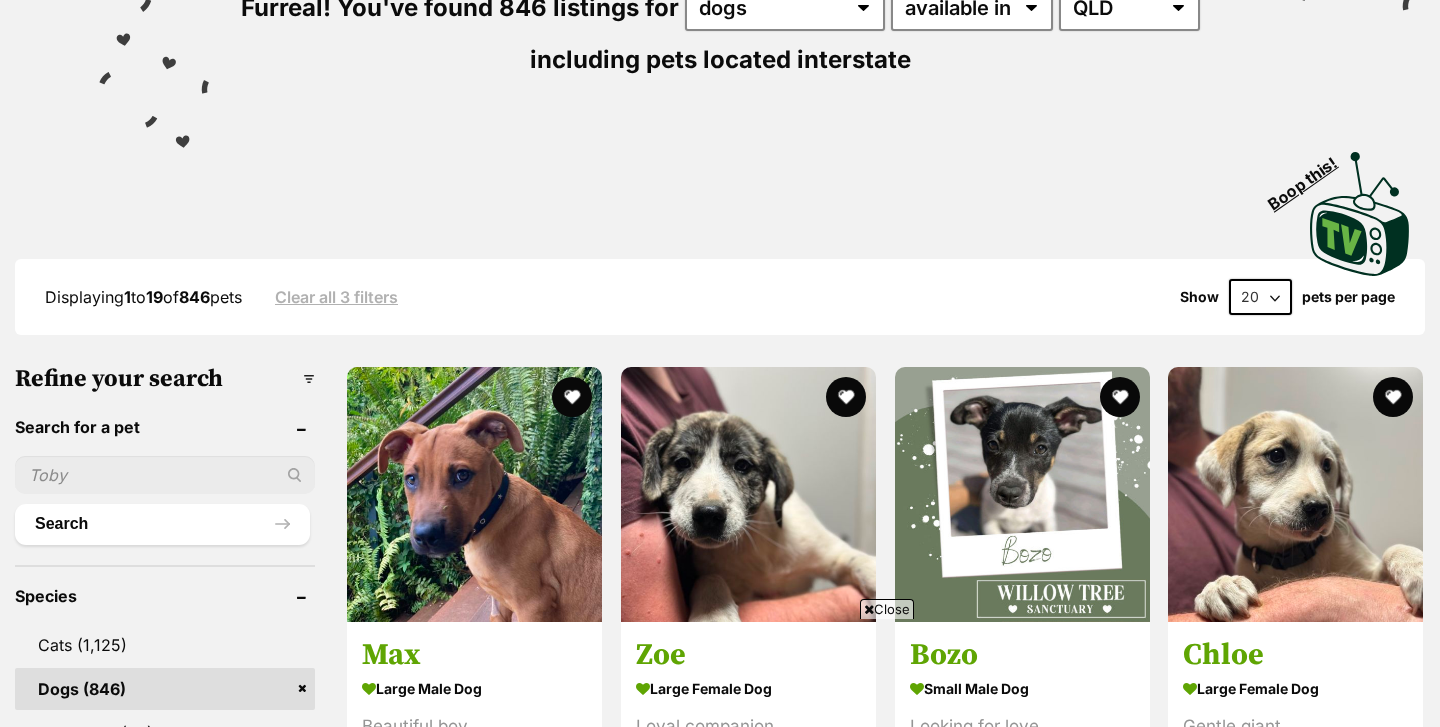 click on "20 40 60" at bounding box center (1260, 297) 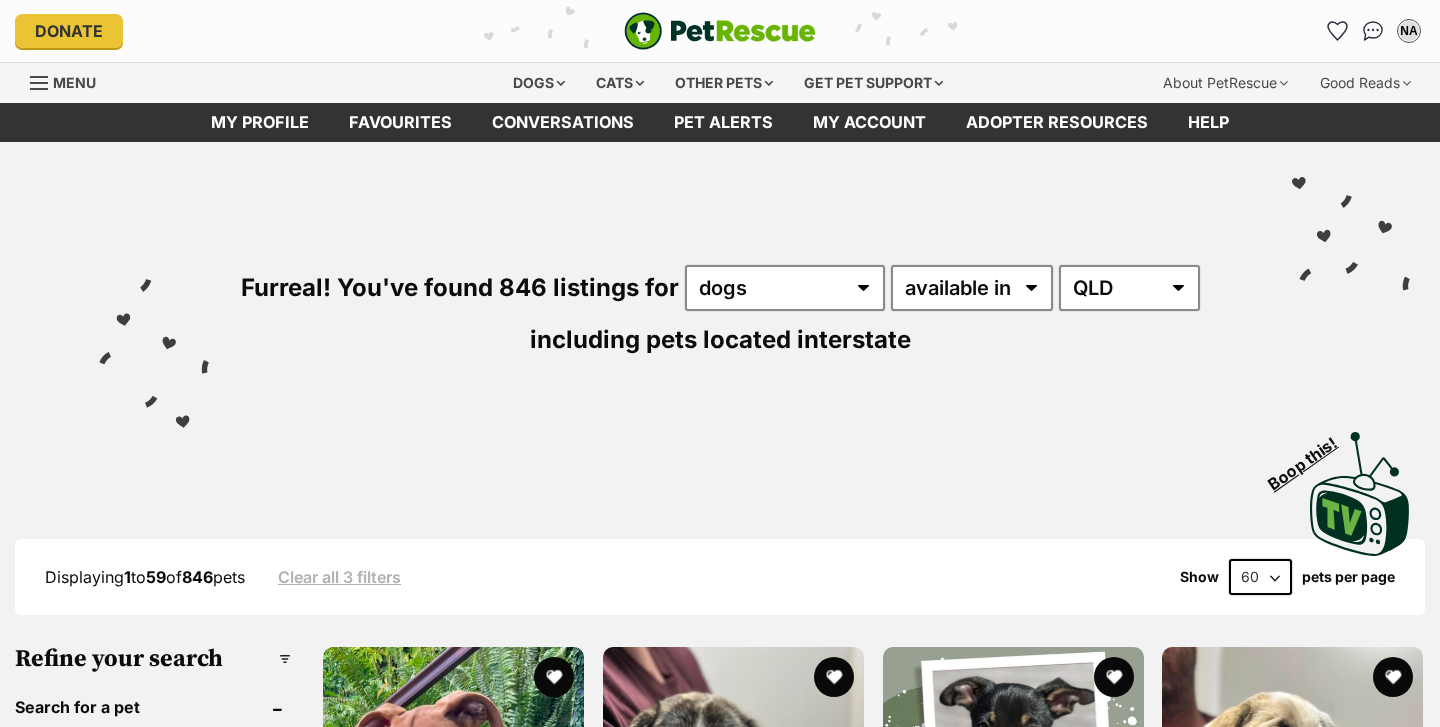 scroll, scrollTop: 0, scrollLeft: 0, axis: both 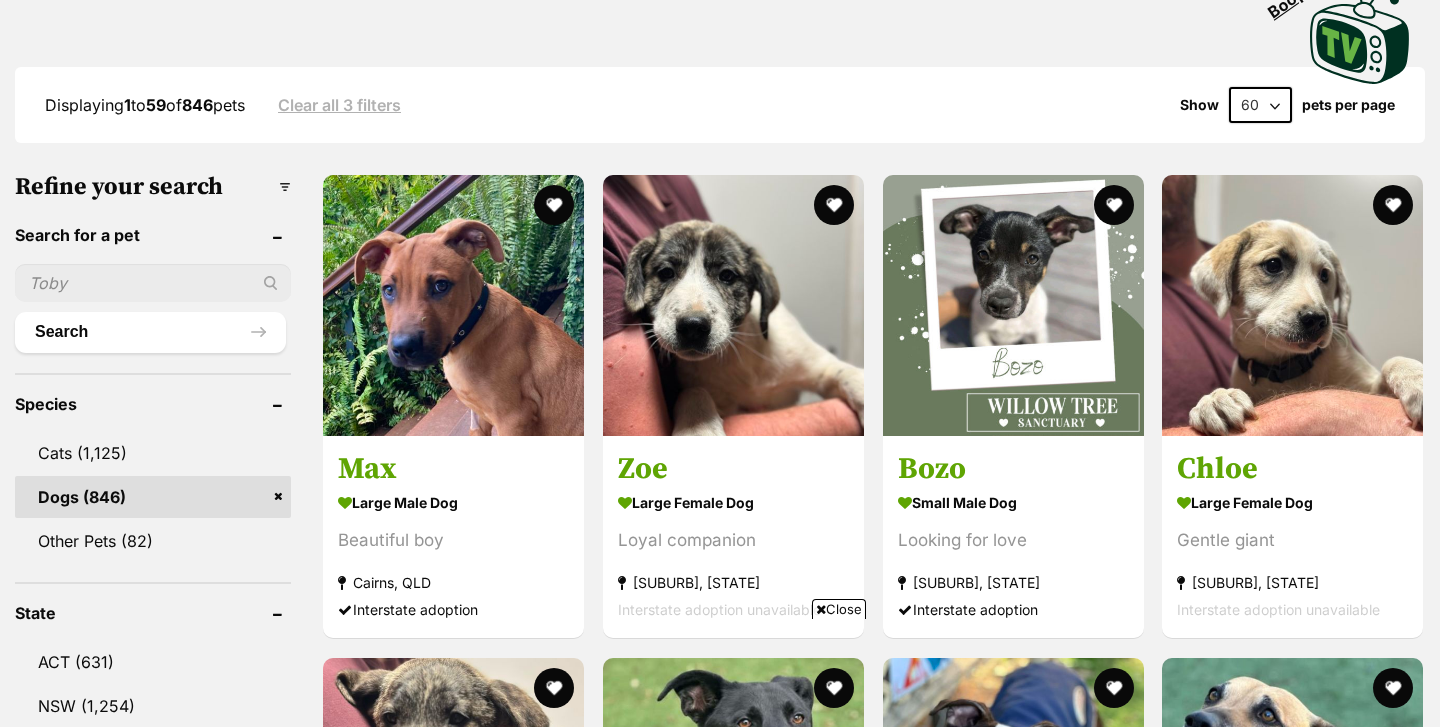 click on "Close" at bounding box center [839, 609] 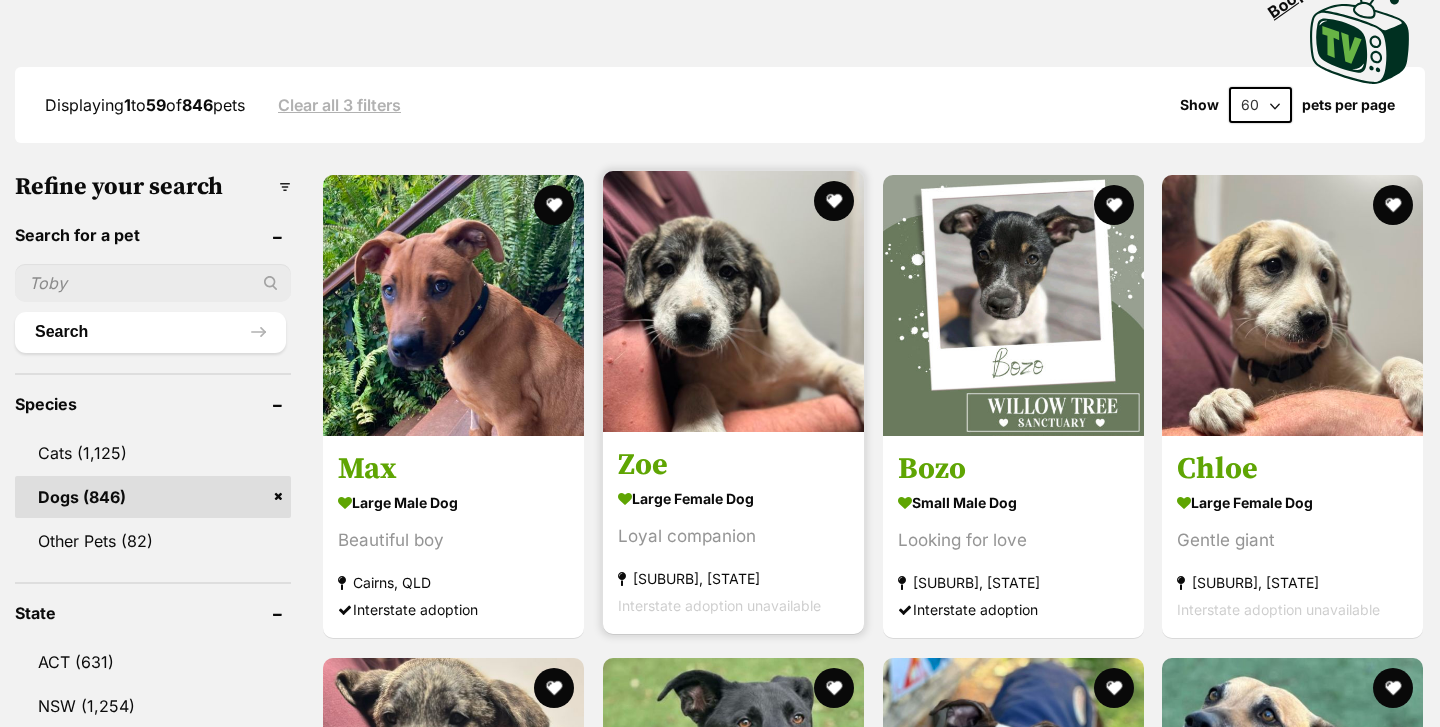 scroll, scrollTop: 0, scrollLeft: 0, axis: both 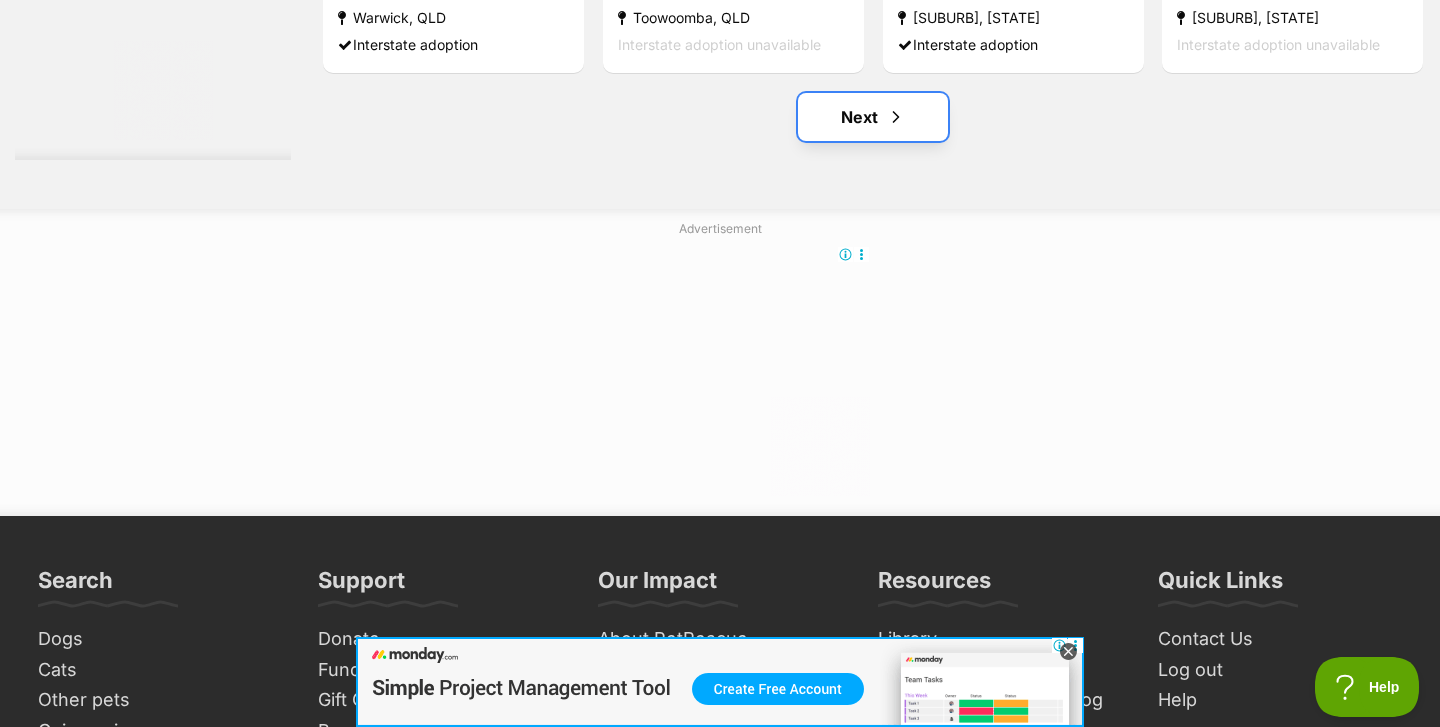 click on "Next" at bounding box center (873, 117) 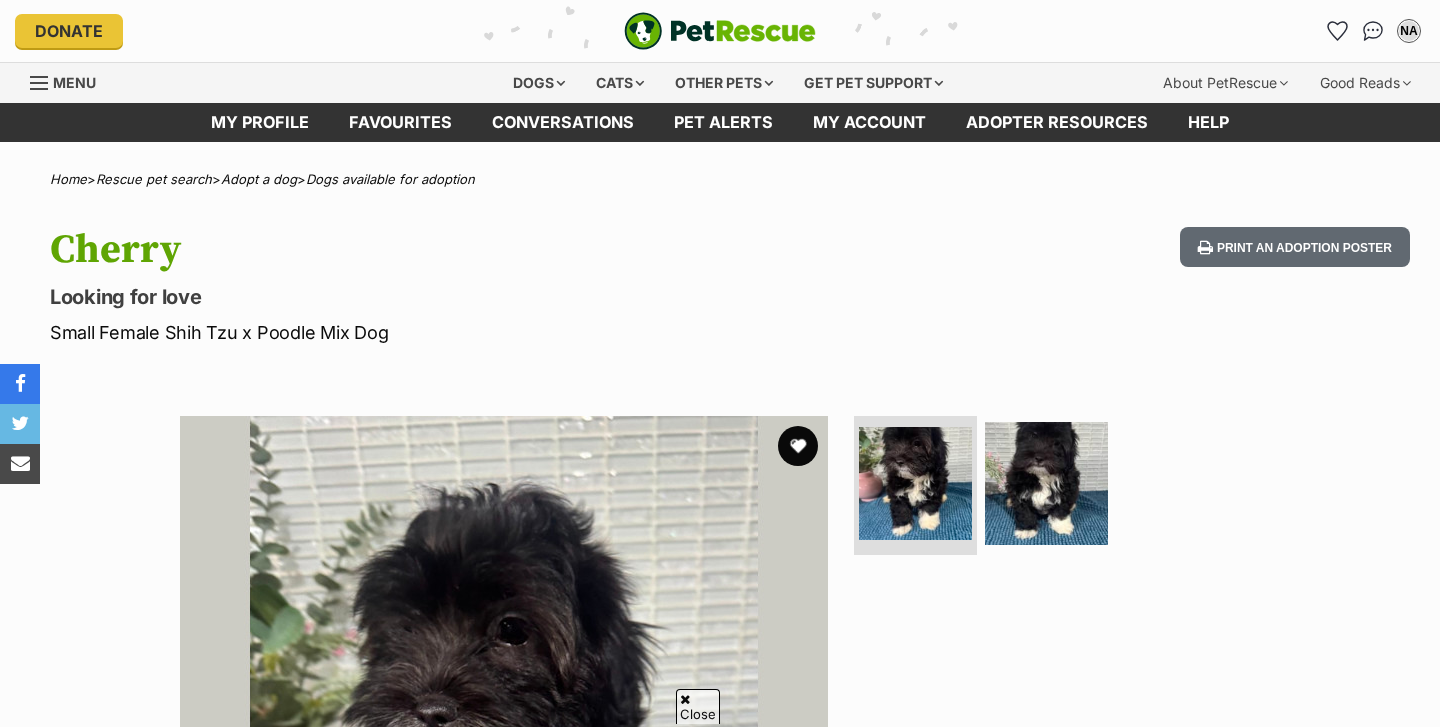 scroll, scrollTop: 1032, scrollLeft: 0, axis: vertical 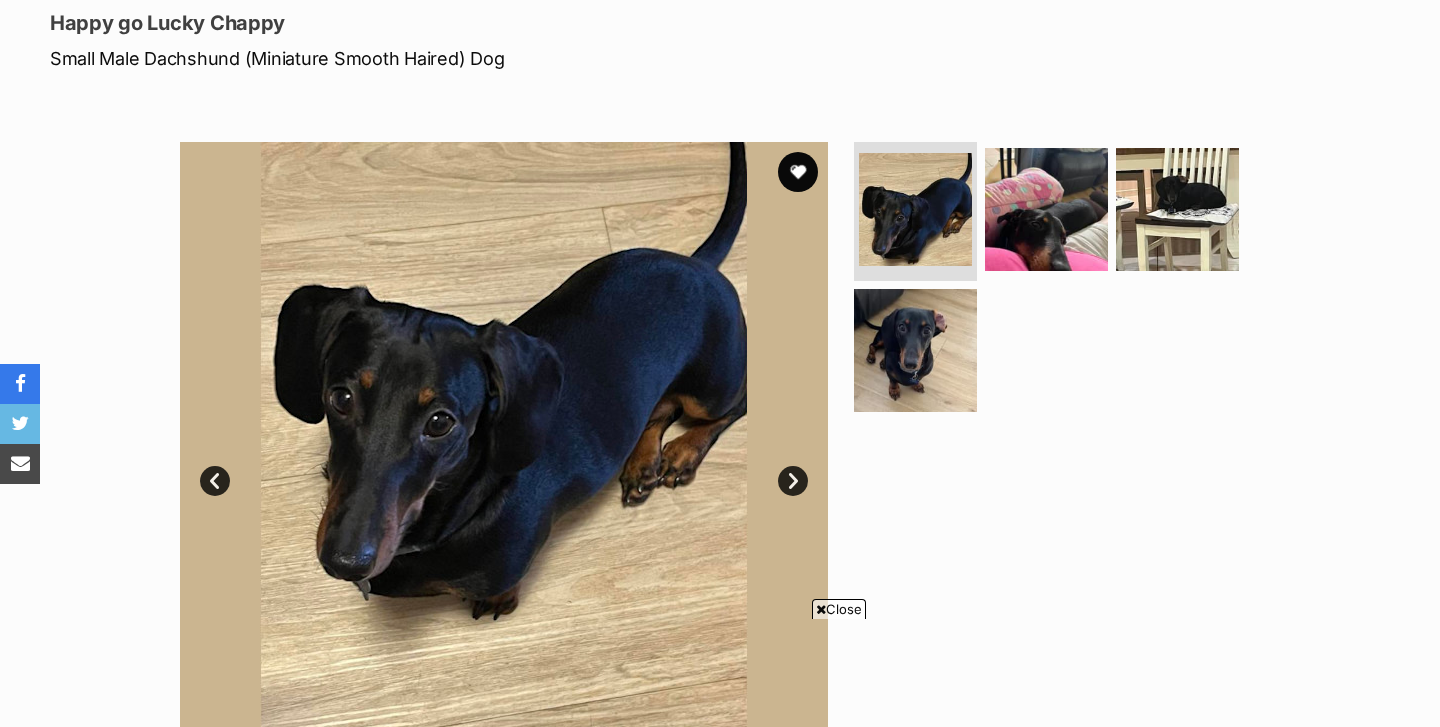 click on "Next" at bounding box center (793, 481) 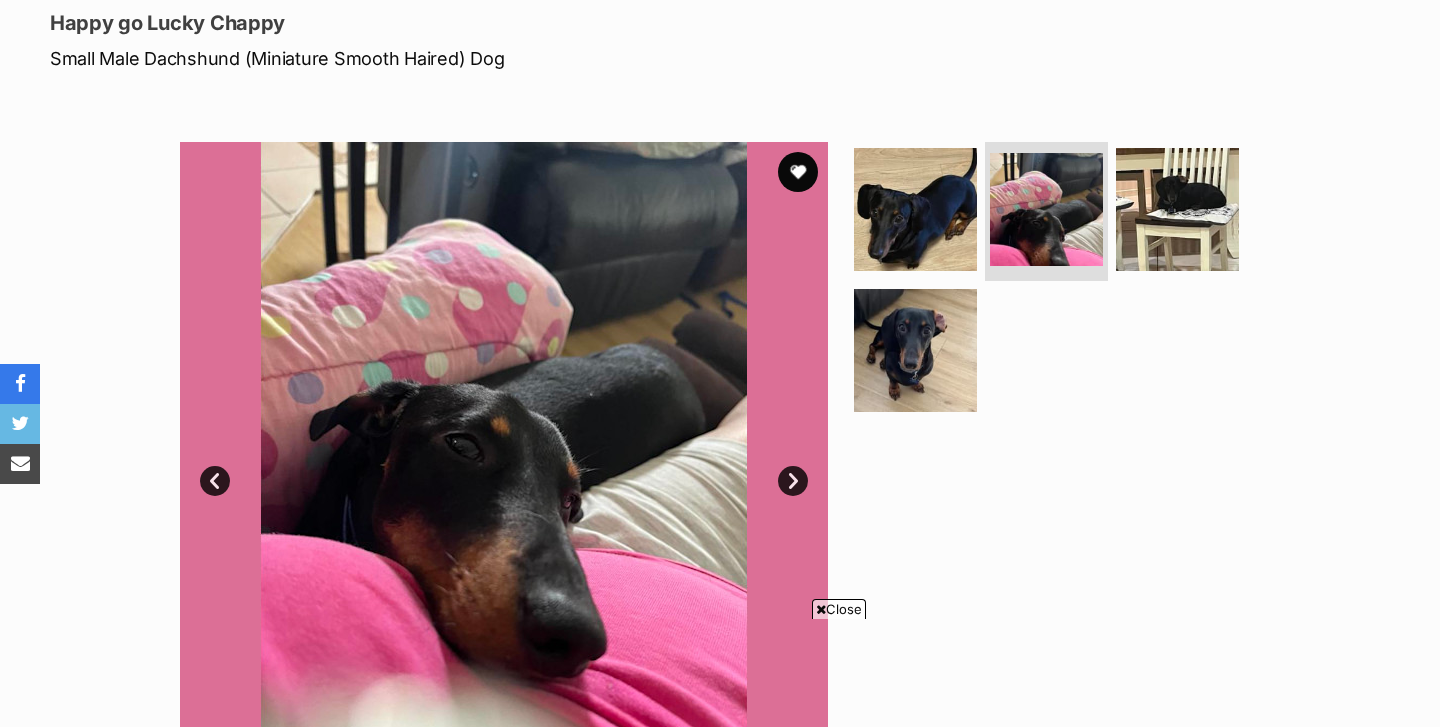 click on "Next" at bounding box center (793, 481) 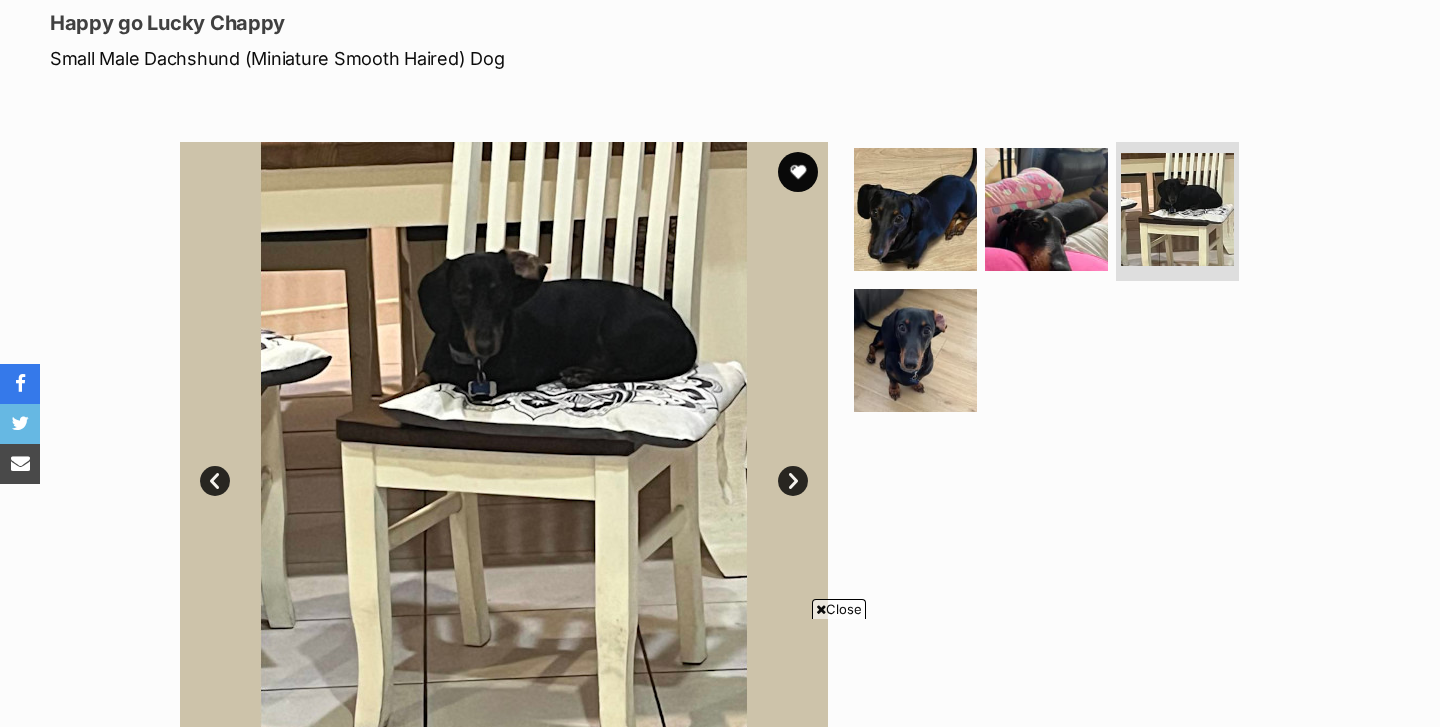 click on "Next" at bounding box center [793, 481] 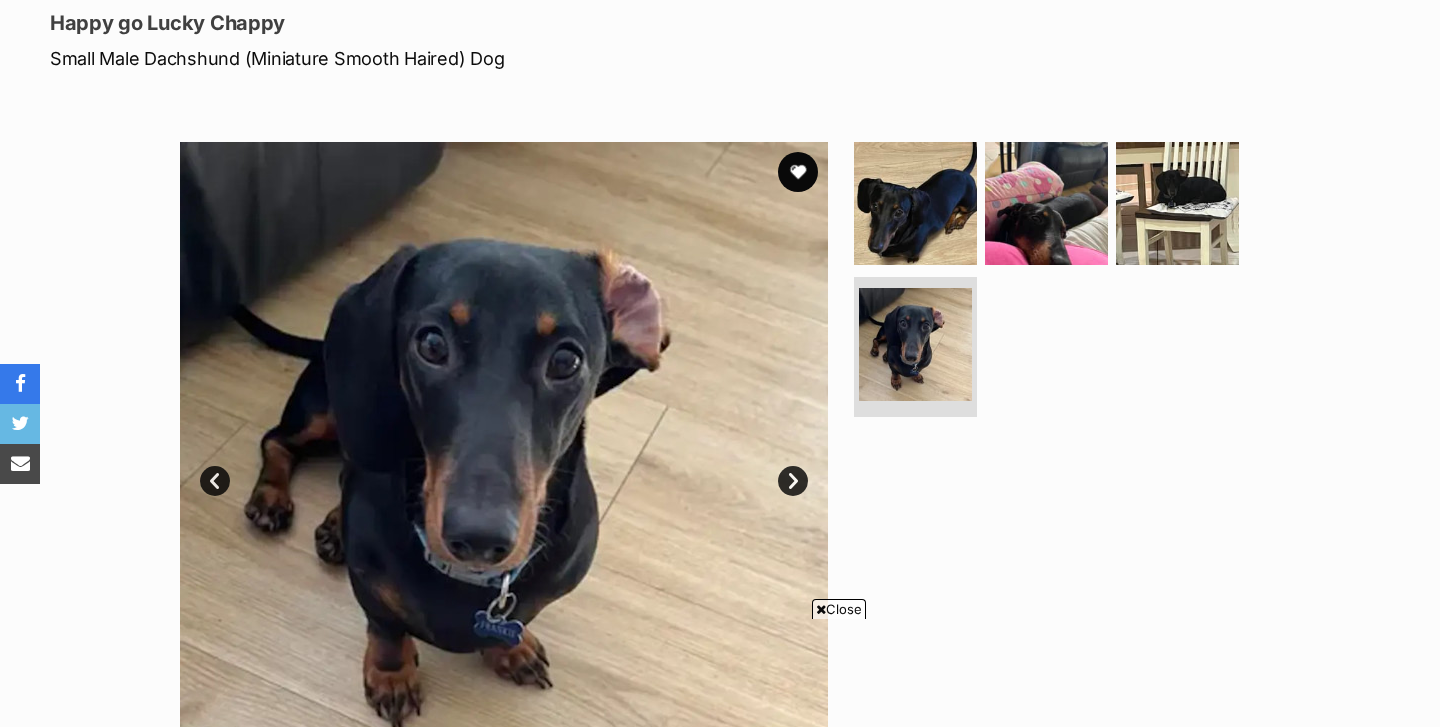click on "Next" at bounding box center (793, 481) 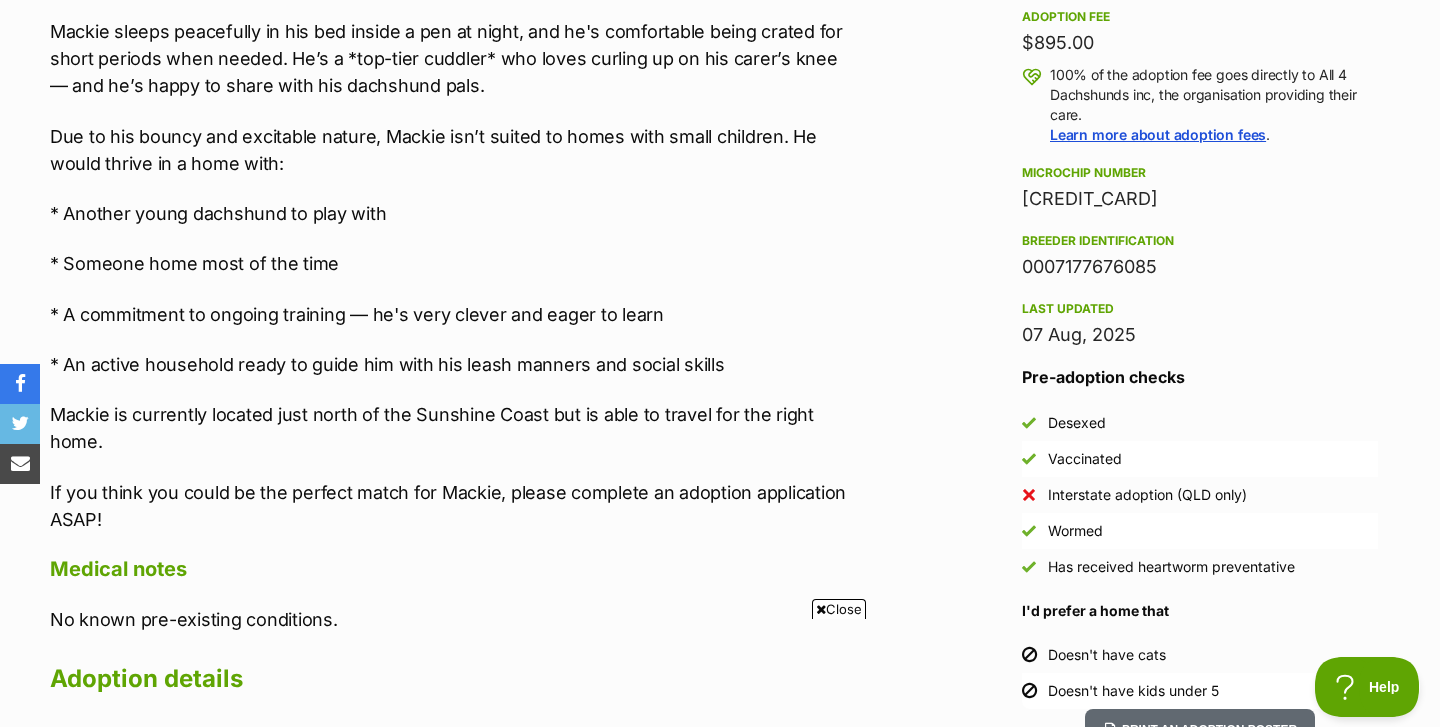 scroll, scrollTop: 0, scrollLeft: 0, axis: both 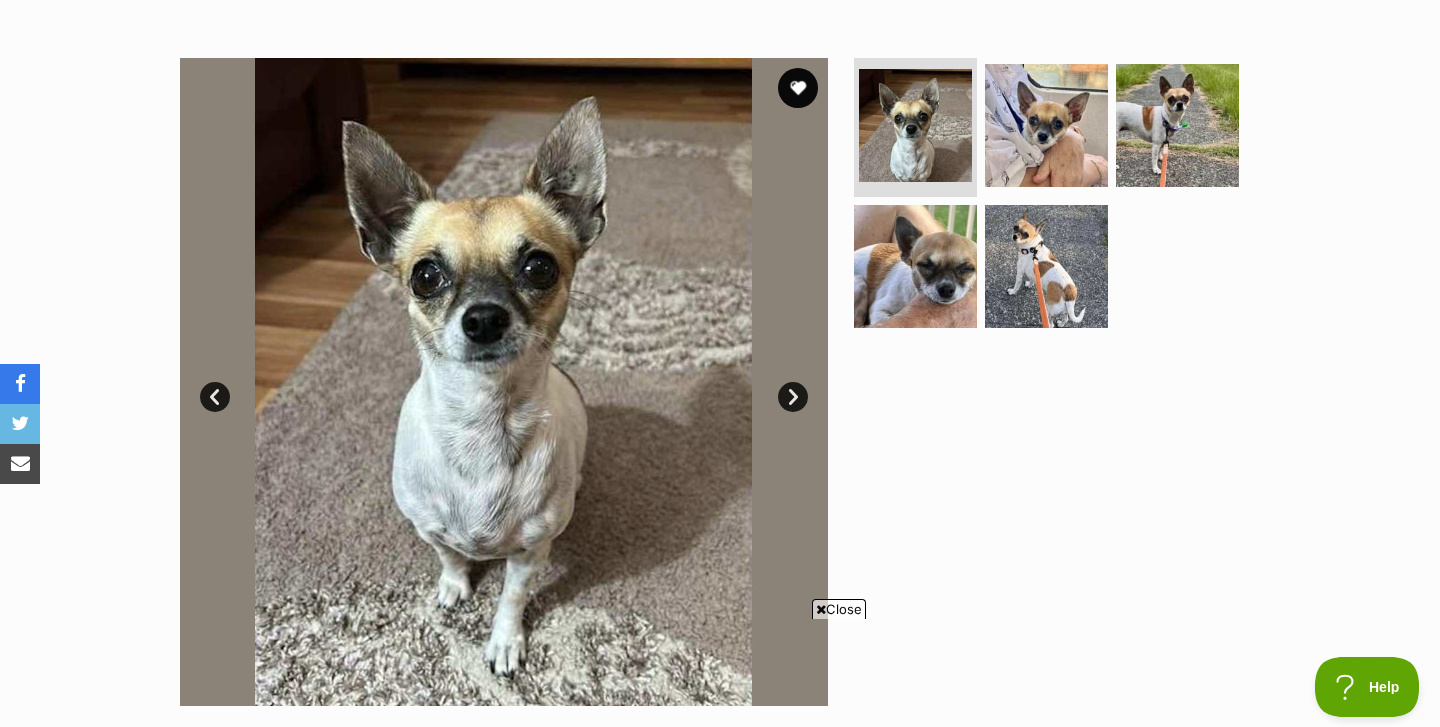 click on "Next" at bounding box center [793, 397] 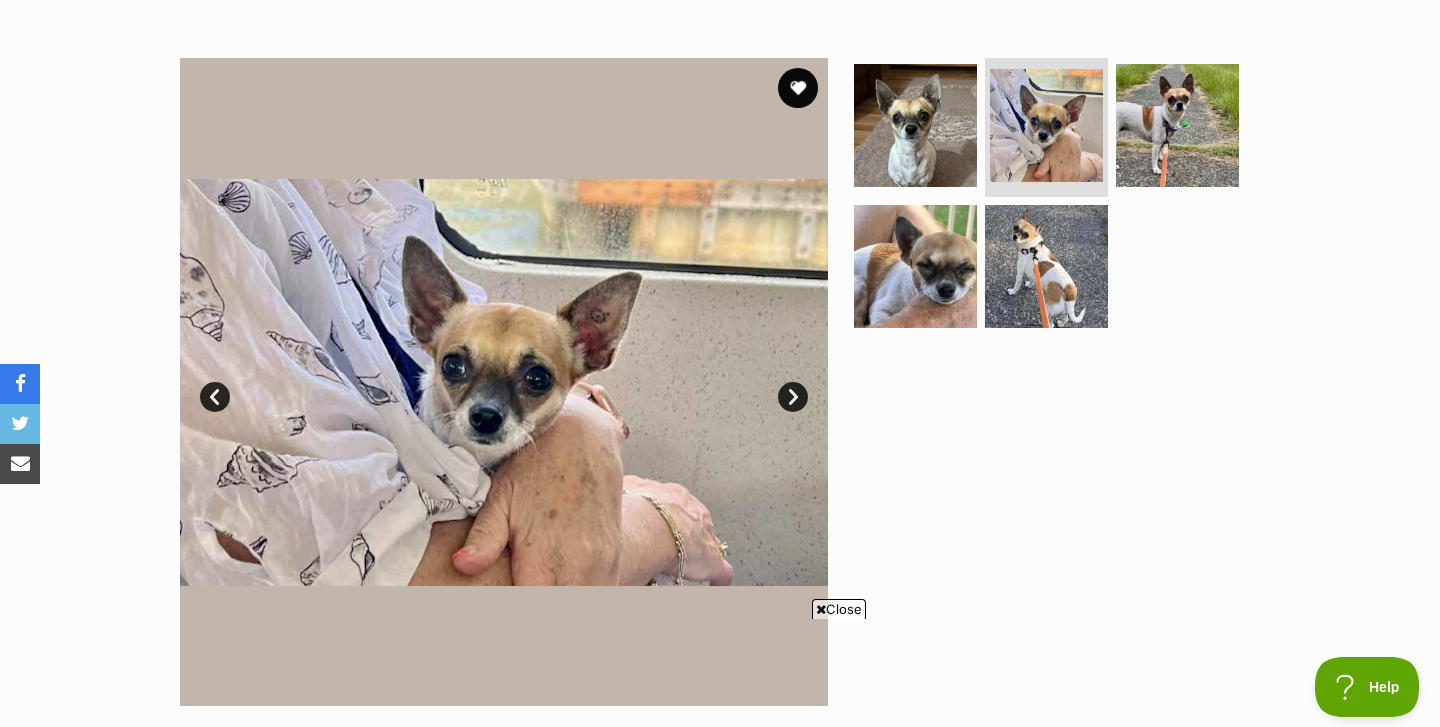 click on "Next" at bounding box center [793, 397] 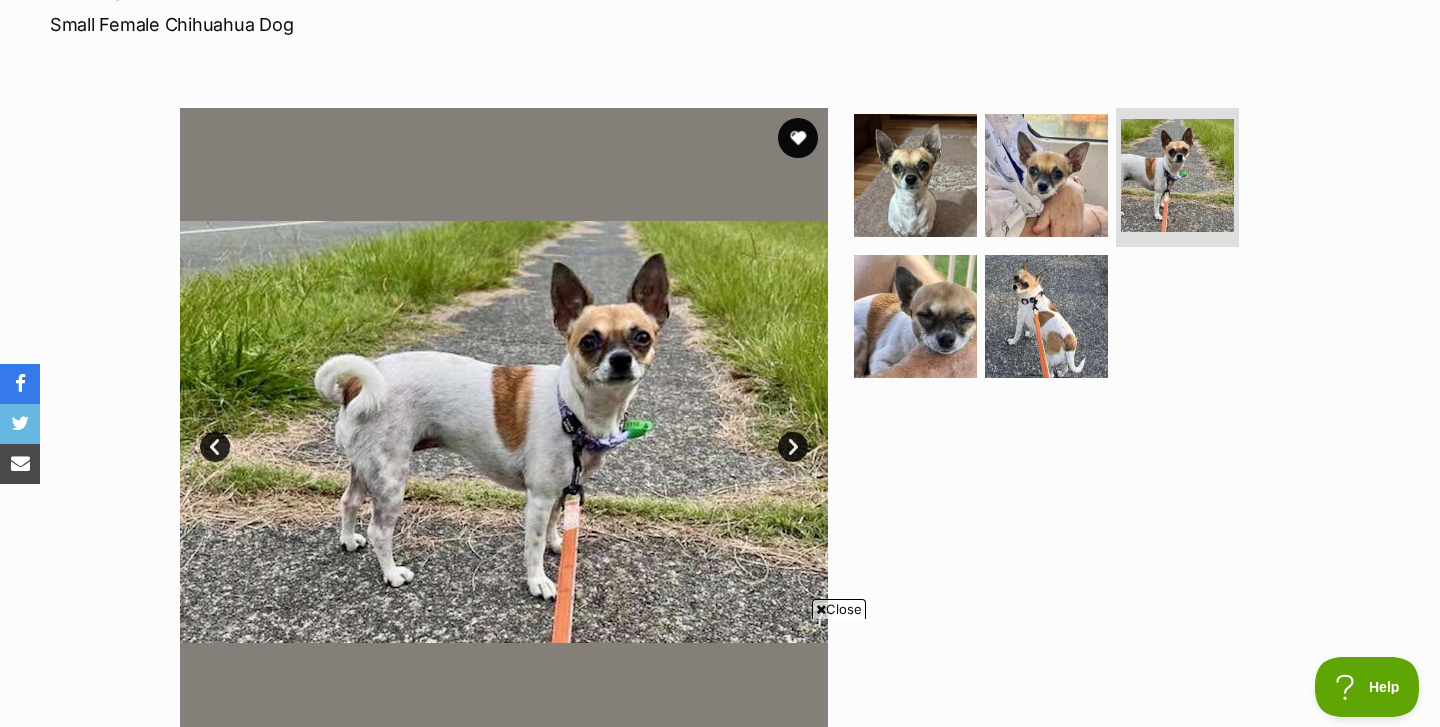 scroll, scrollTop: 0, scrollLeft: 0, axis: both 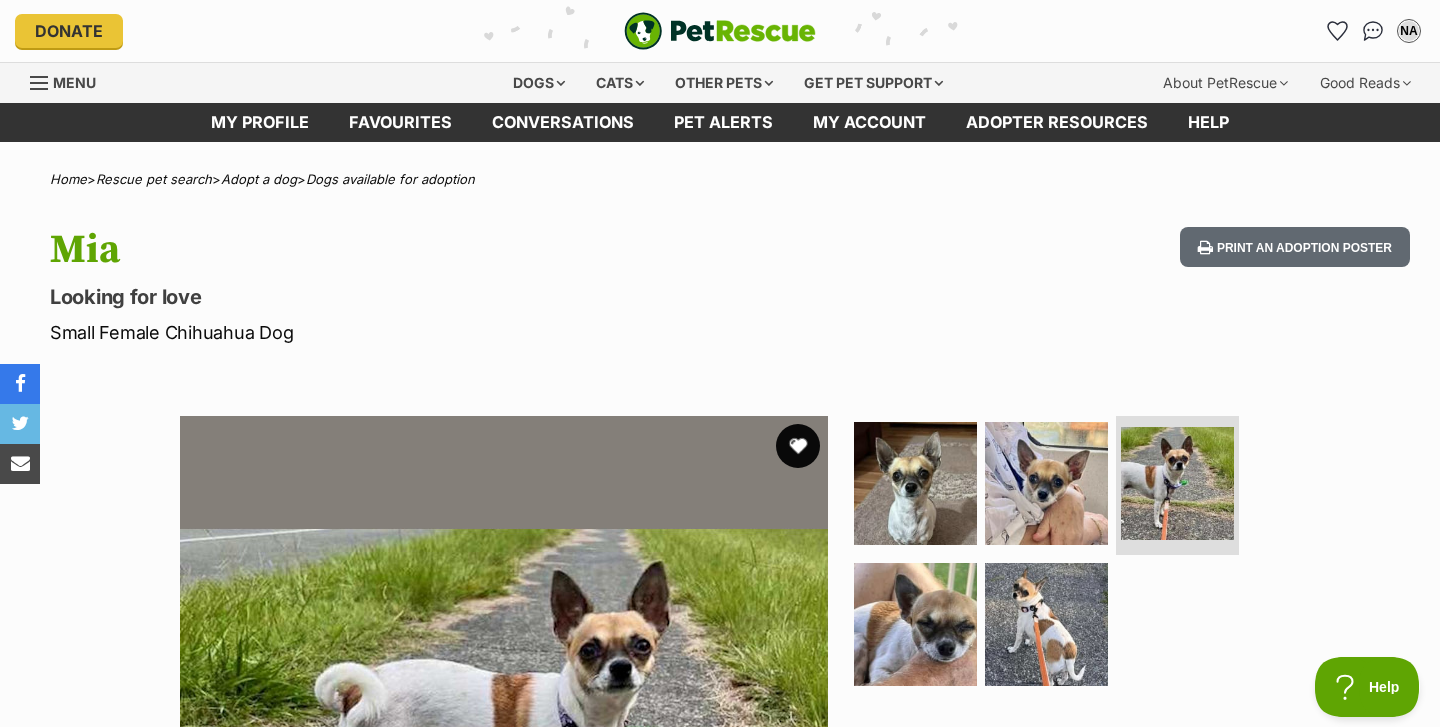 click at bounding box center [798, 446] 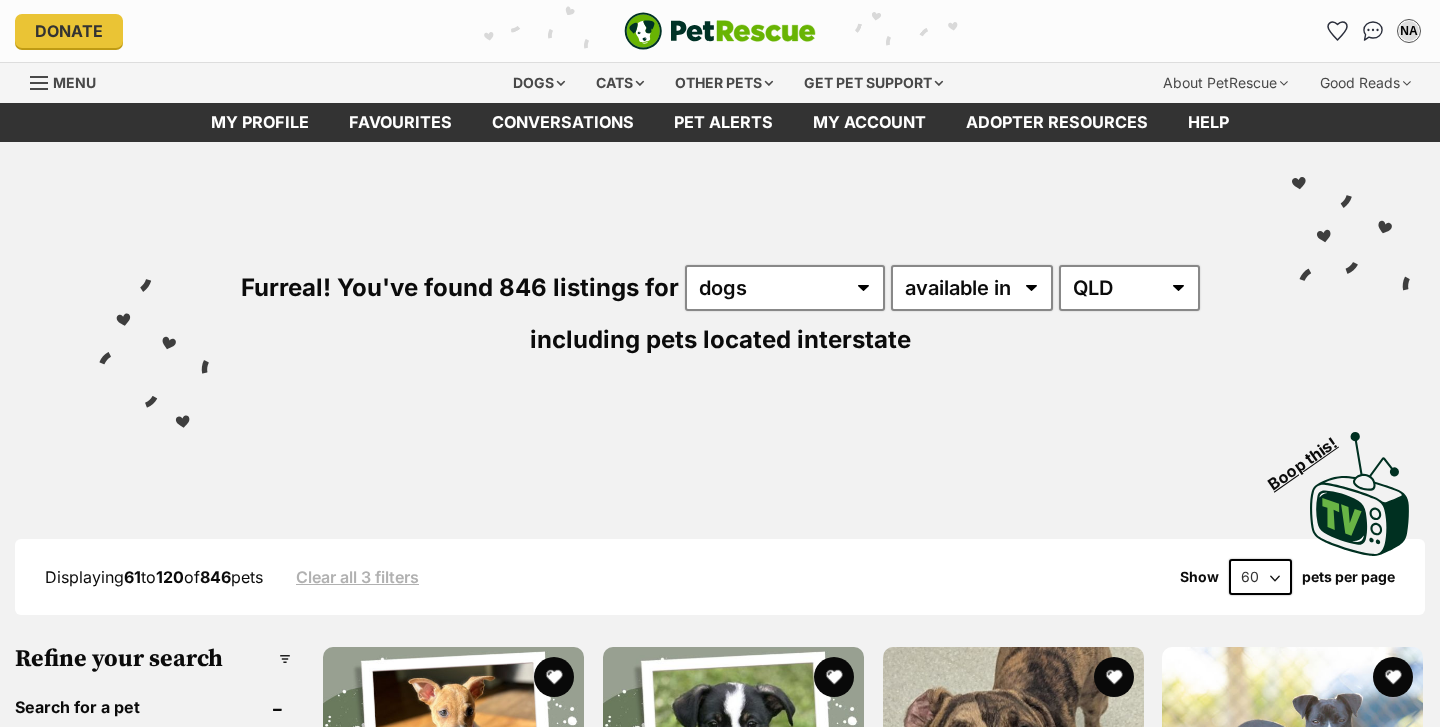 scroll, scrollTop: 0, scrollLeft: 0, axis: both 